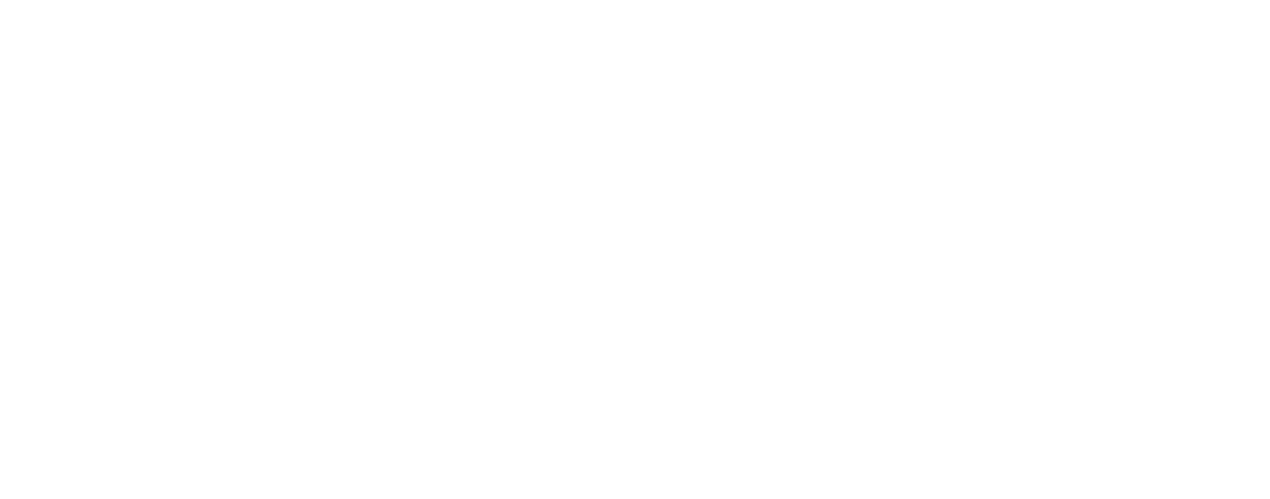 scroll, scrollTop: 0, scrollLeft: 0, axis: both 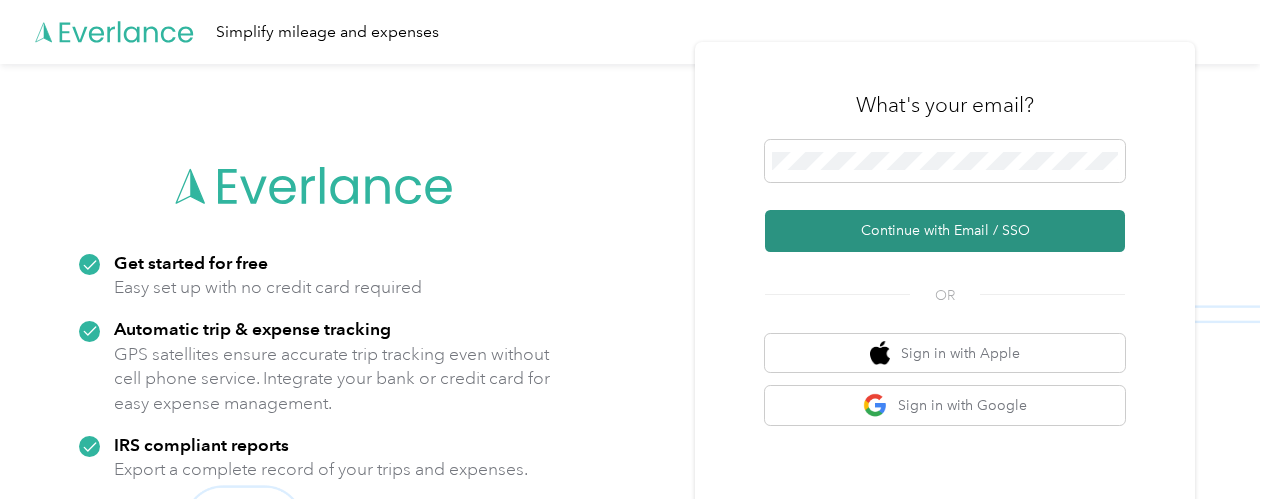 click on "Continue with Email / SSO" at bounding box center [945, 231] 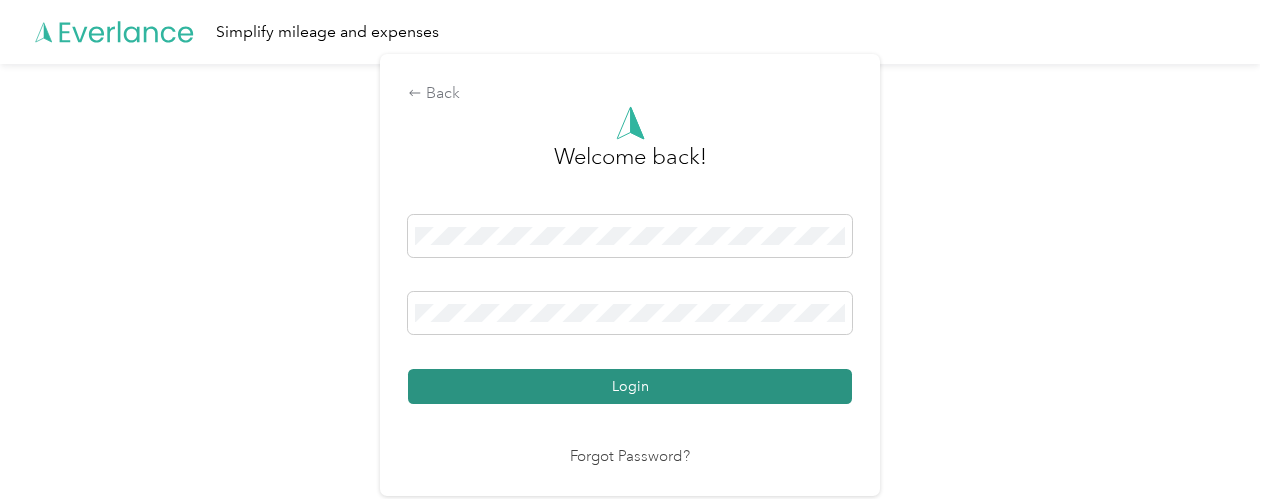 click on "Login" at bounding box center [630, 386] 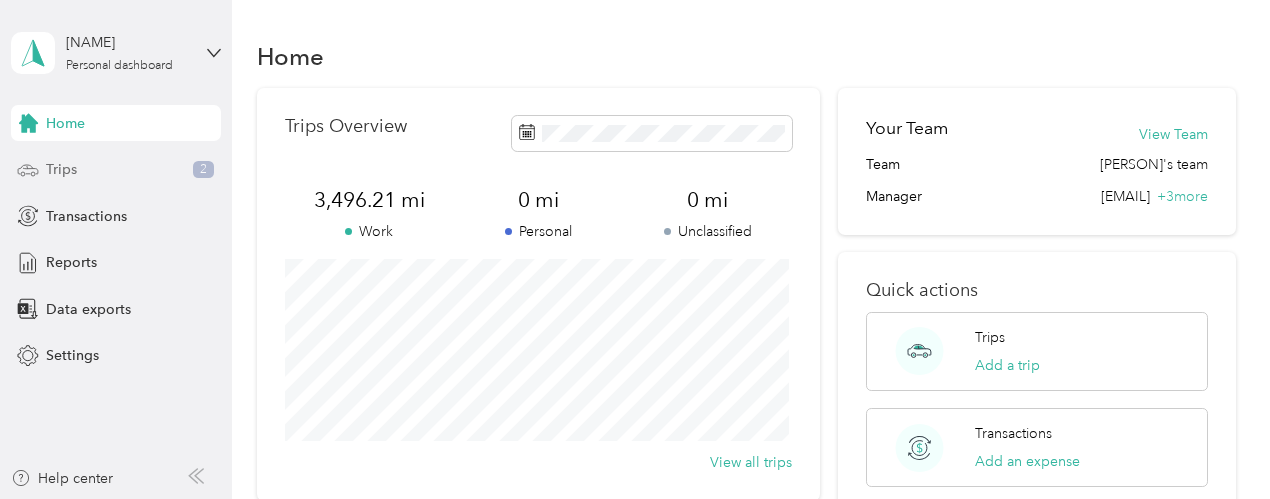 click on "Trips" at bounding box center [61, 169] 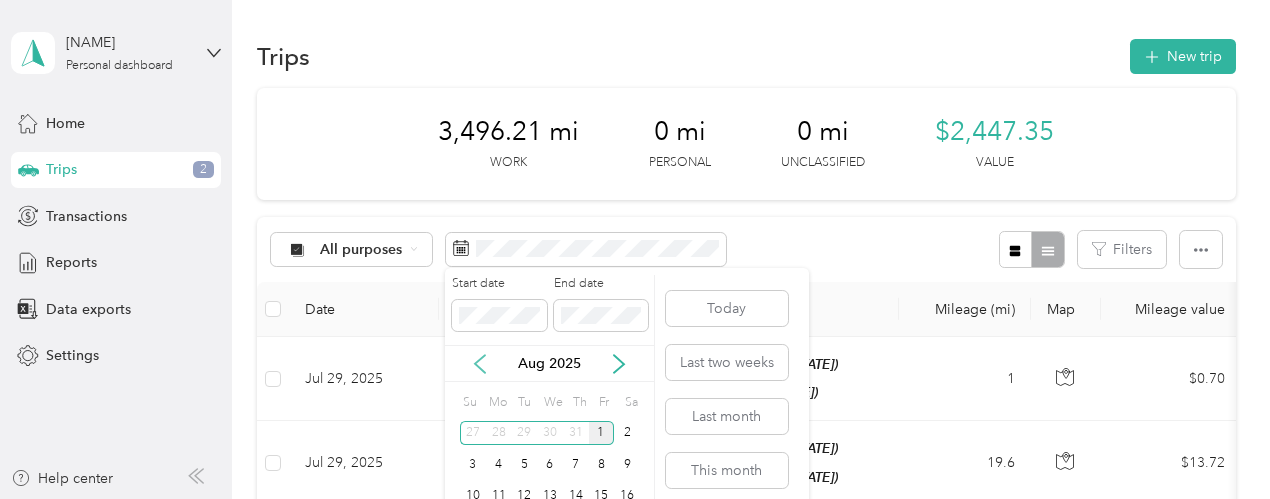 click 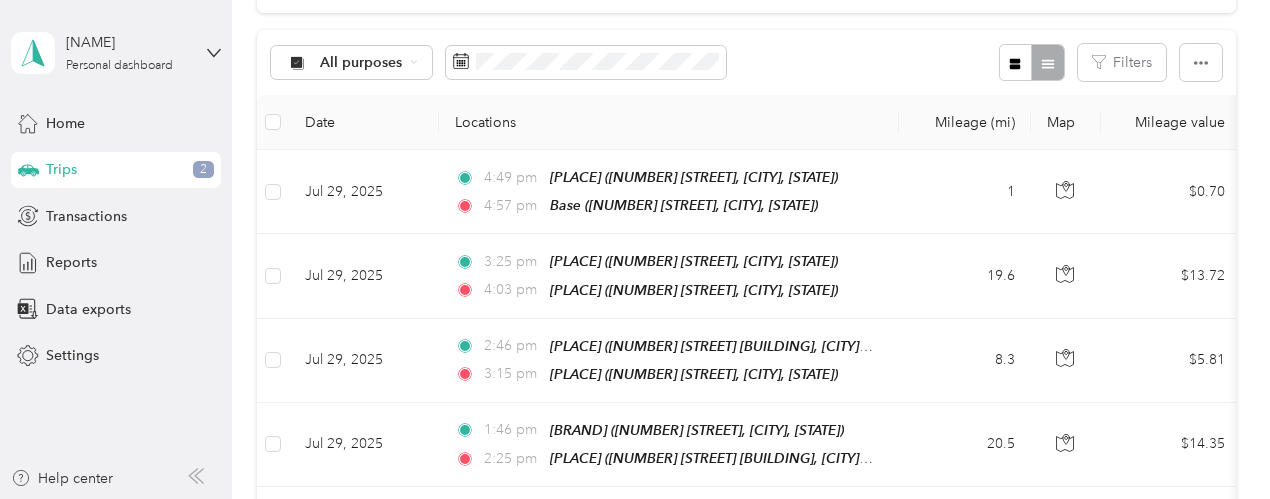scroll, scrollTop: 199, scrollLeft: 0, axis: vertical 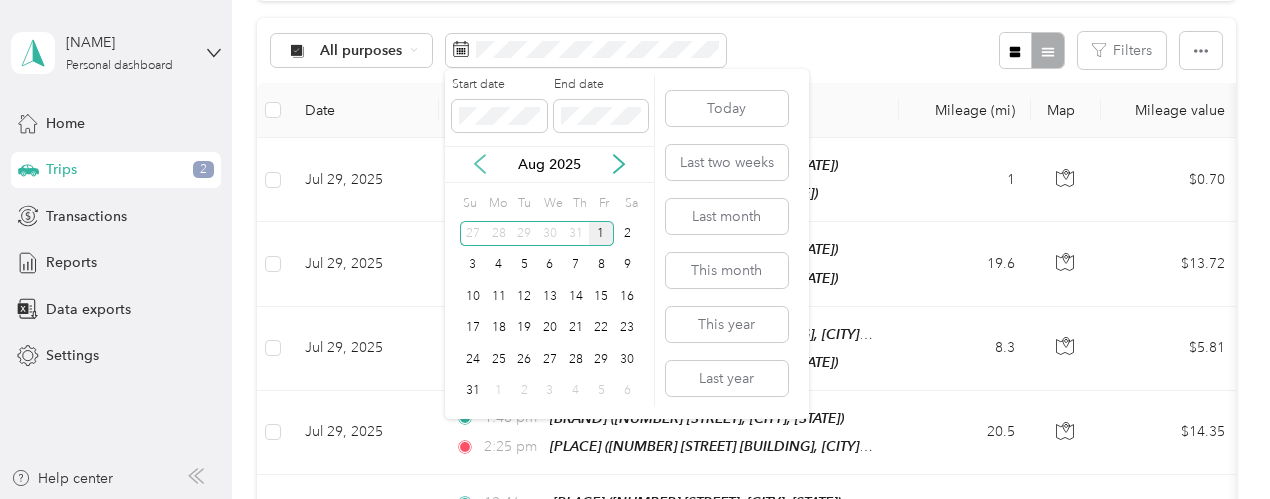 click 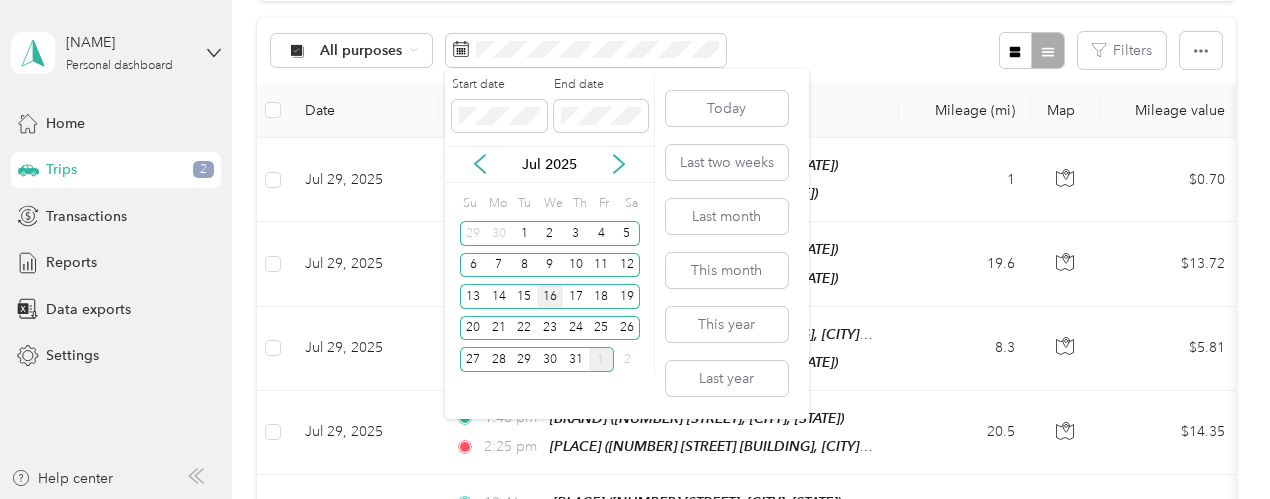 click on "16" at bounding box center [550, 296] 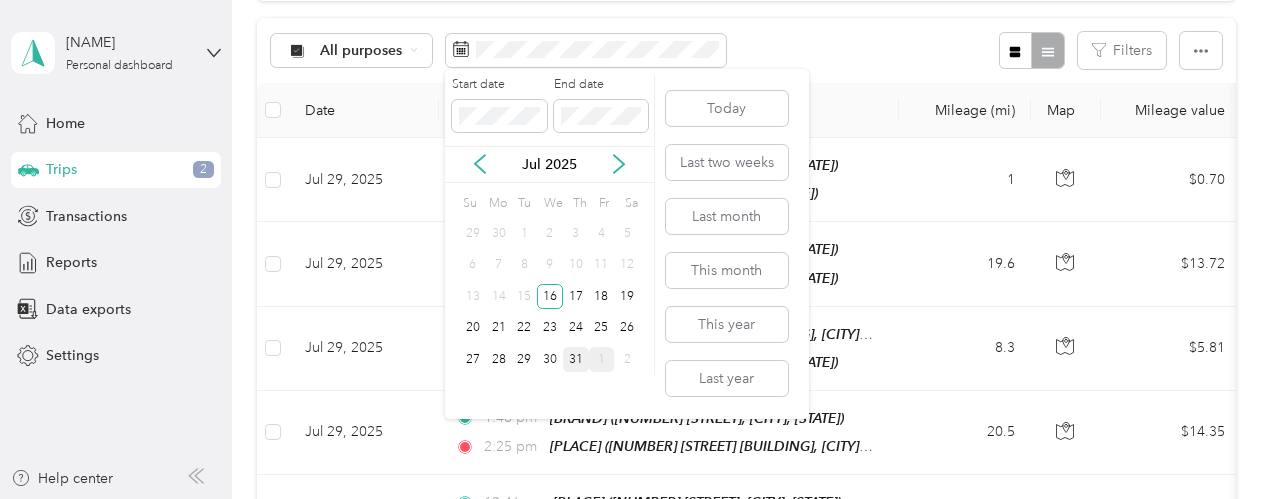 click on "31" at bounding box center [576, 359] 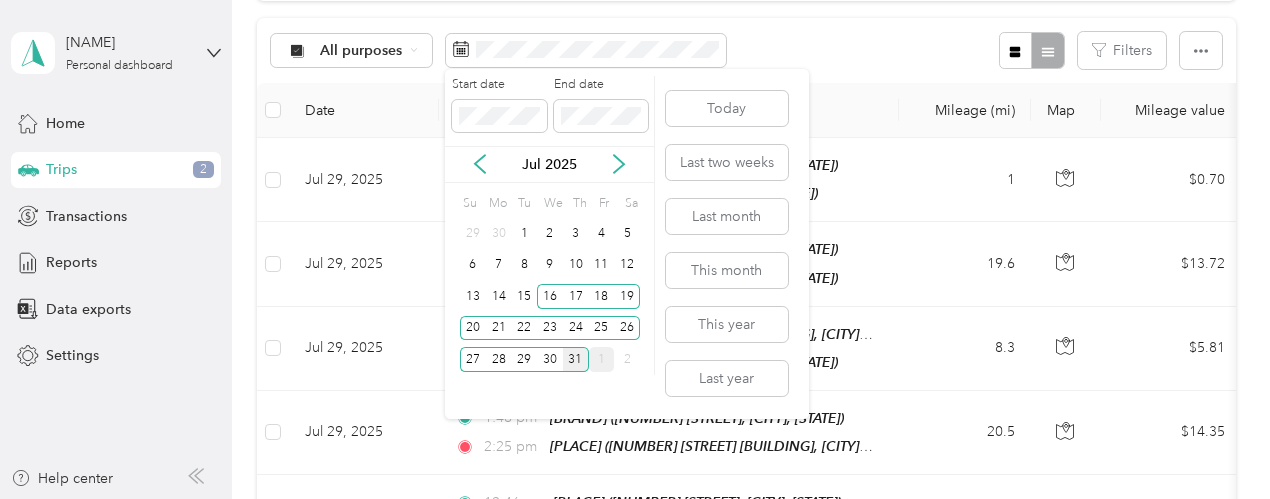 click on "31" at bounding box center [576, 359] 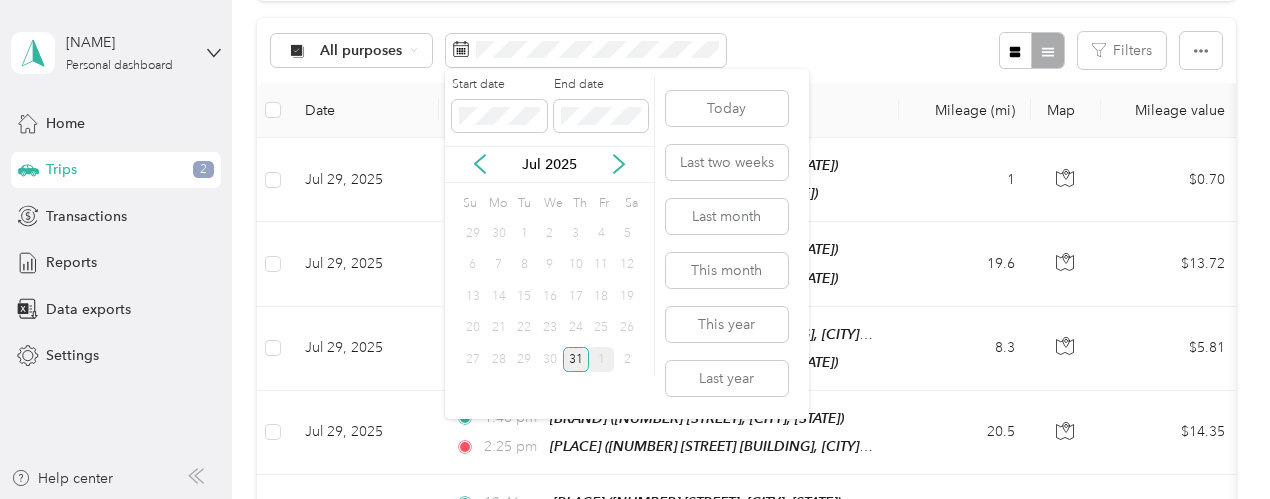 click on "31" at bounding box center (576, 359) 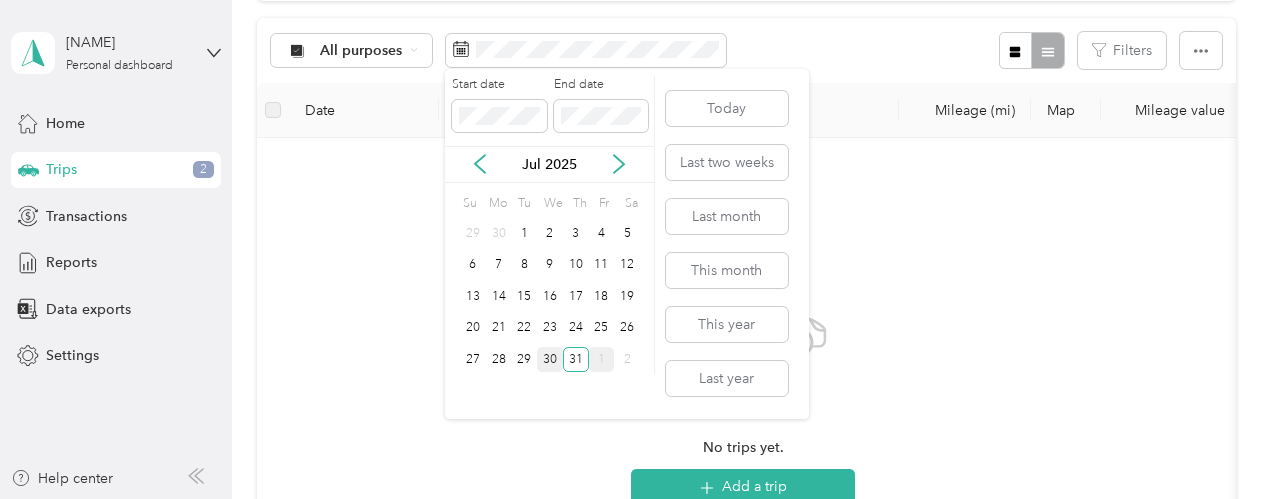 click on "30" at bounding box center (550, 359) 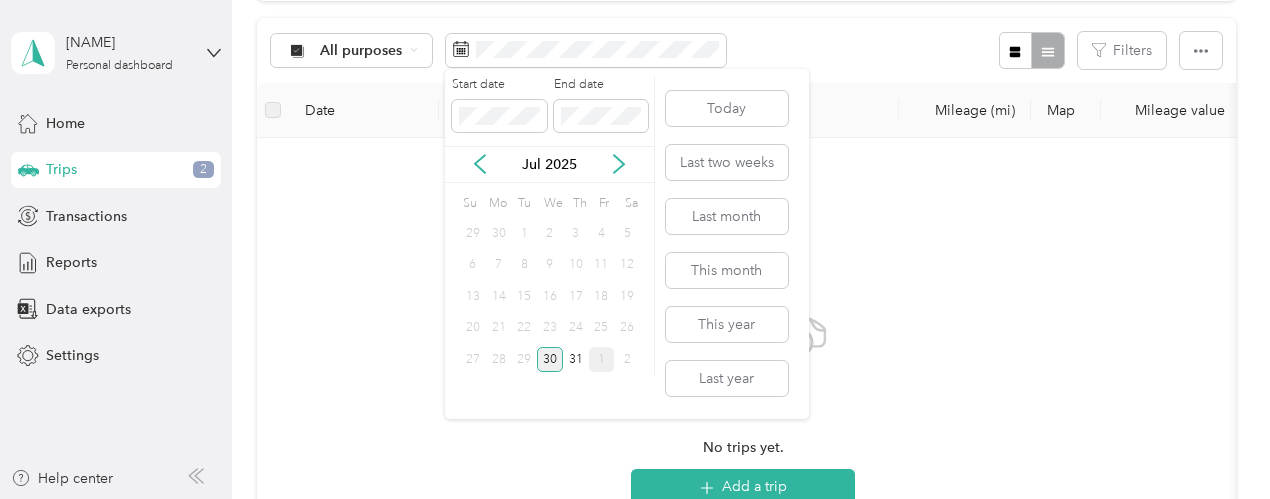 click on "30" at bounding box center [550, 359] 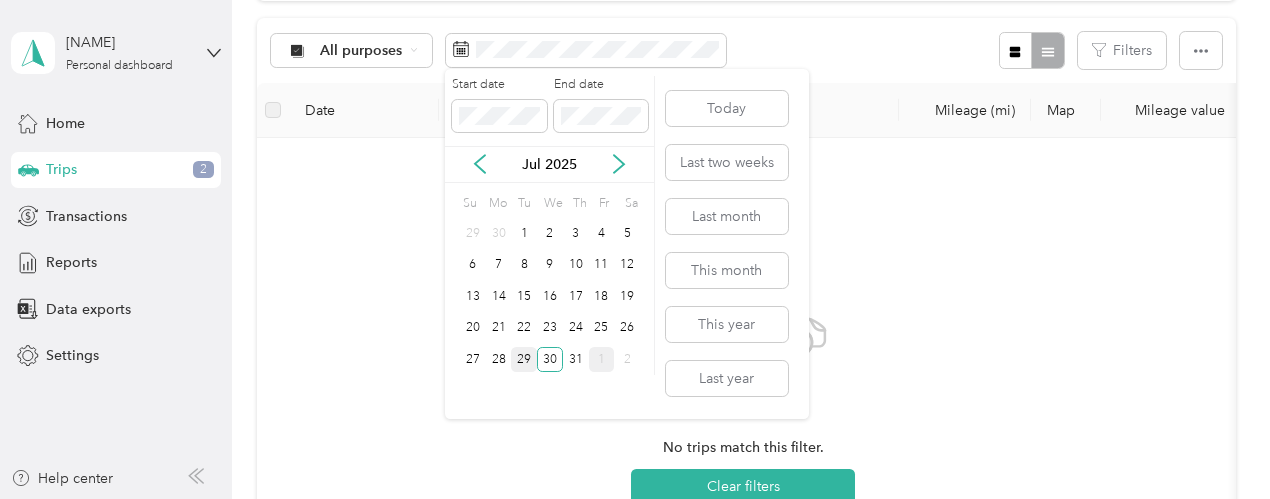 click on "29" at bounding box center [524, 359] 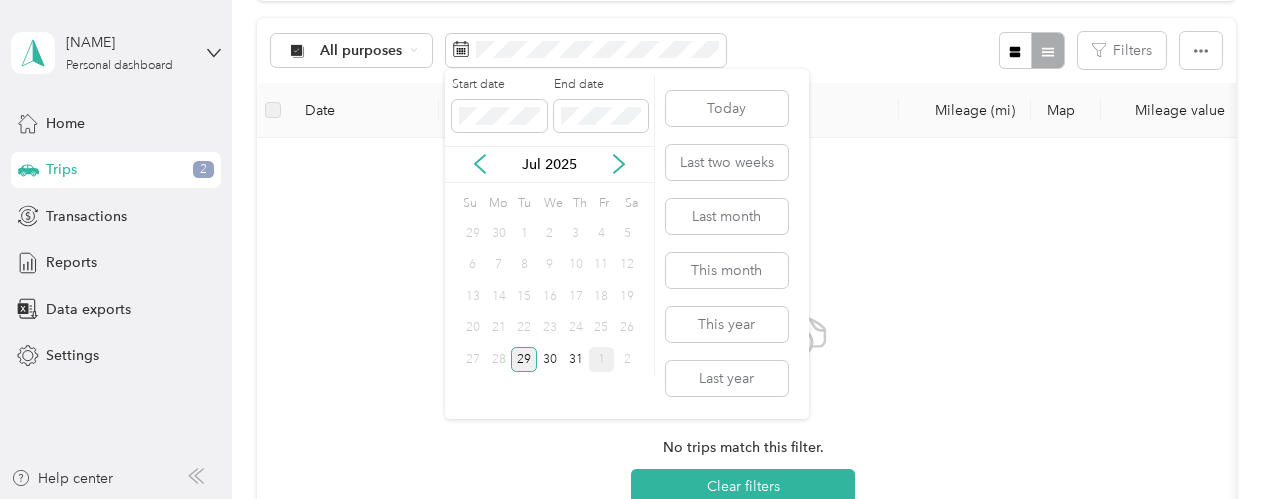 click on "29" at bounding box center [524, 359] 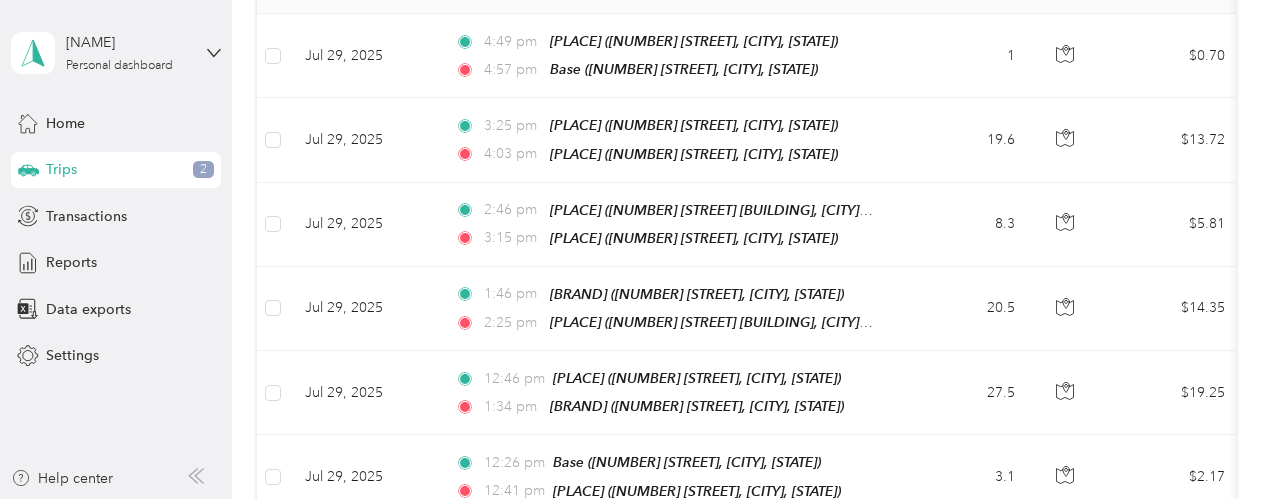 scroll, scrollTop: 301, scrollLeft: 0, axis: vertical 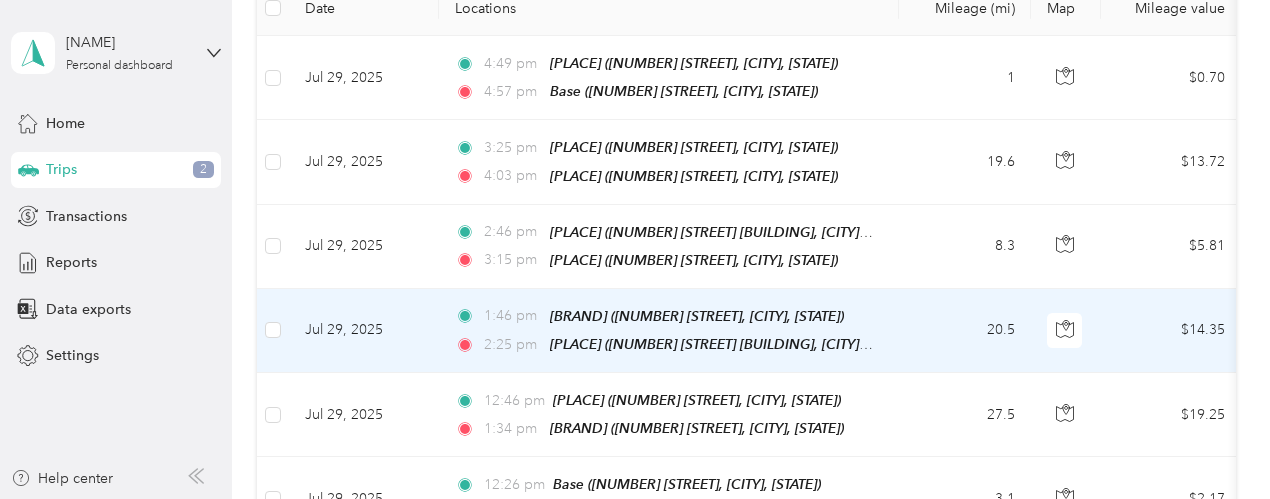 click on "20.5" at bounding box center [965, 331] 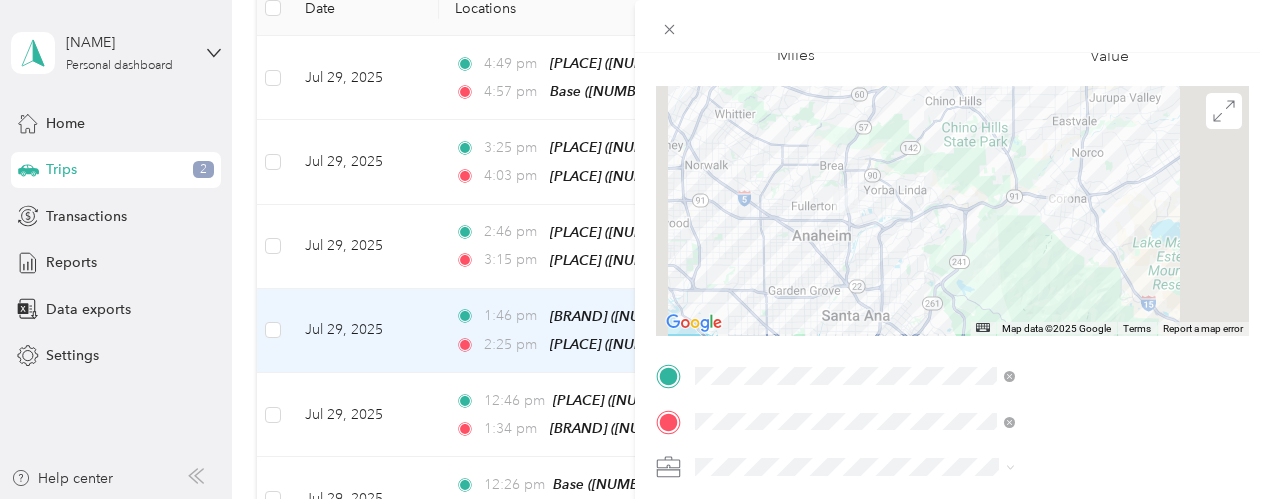 scroll, scrollTop: 152, scrollLeft: 0, axis: vertical 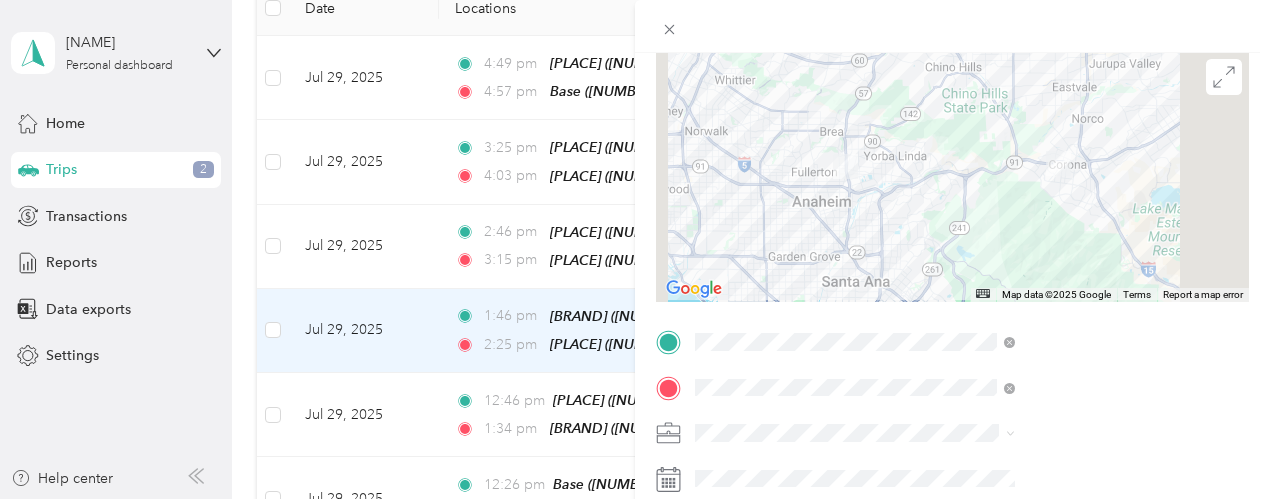 click on "Superior Grocers" at bounding box center (1068, 149) 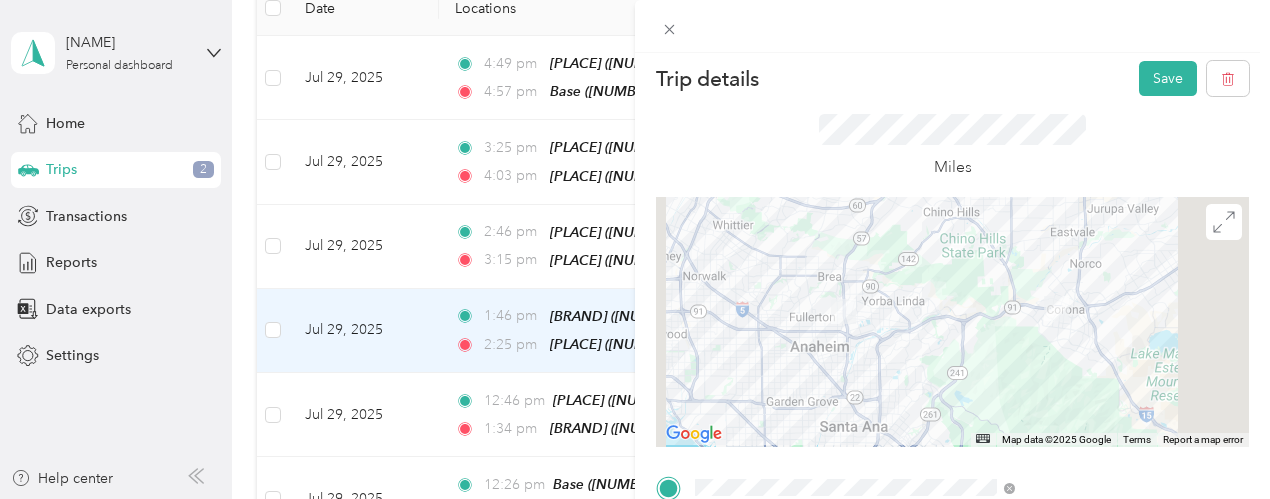 scroll, scrollTop: 0, scrollLeft: 0, axis: both 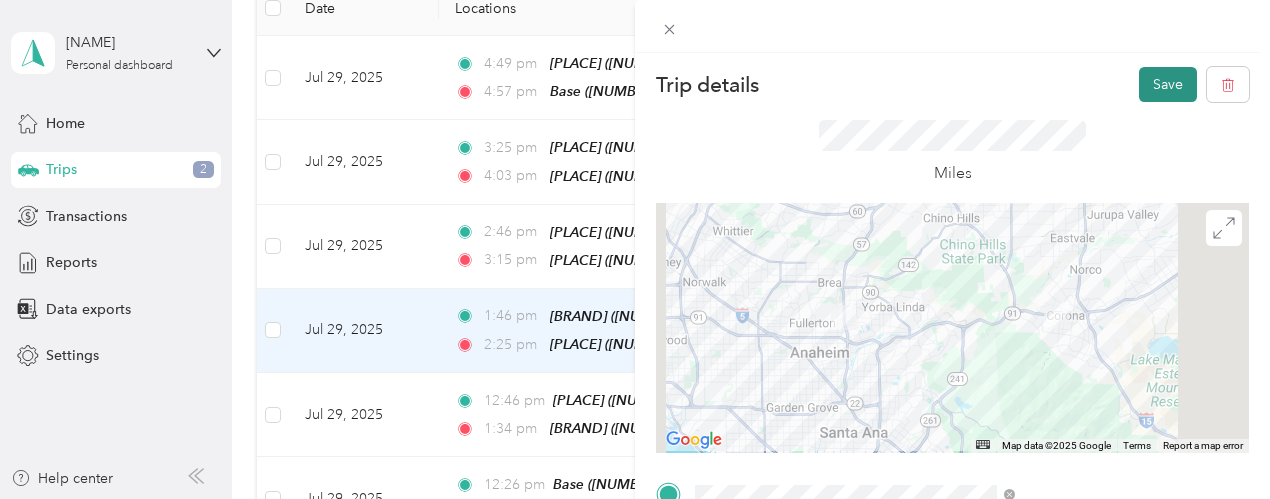 click on "Save" at bounding box center (1168, 84) 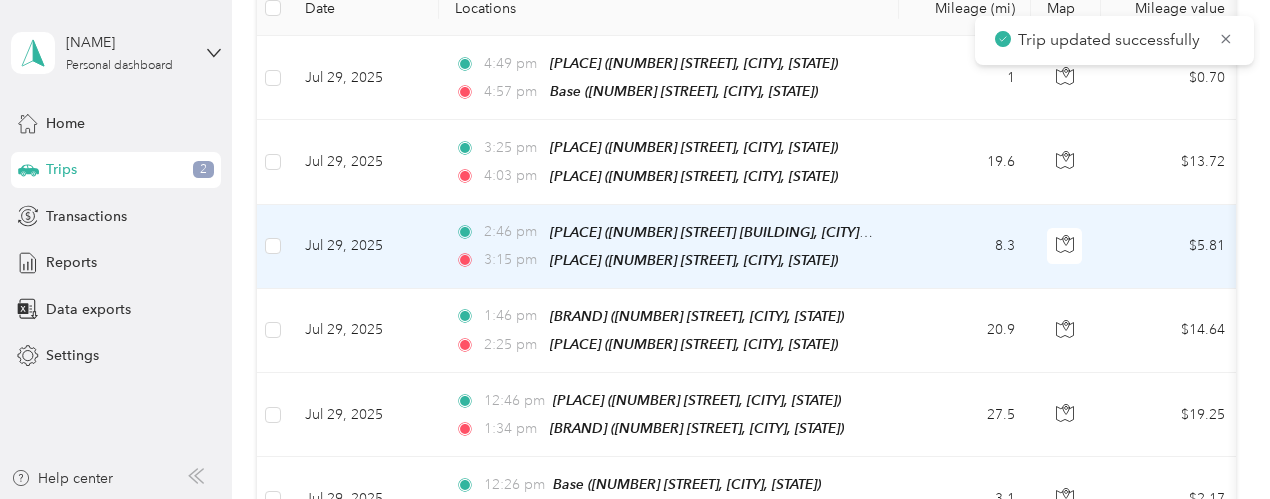 click on "8.3" at bounding box center [965, 247] 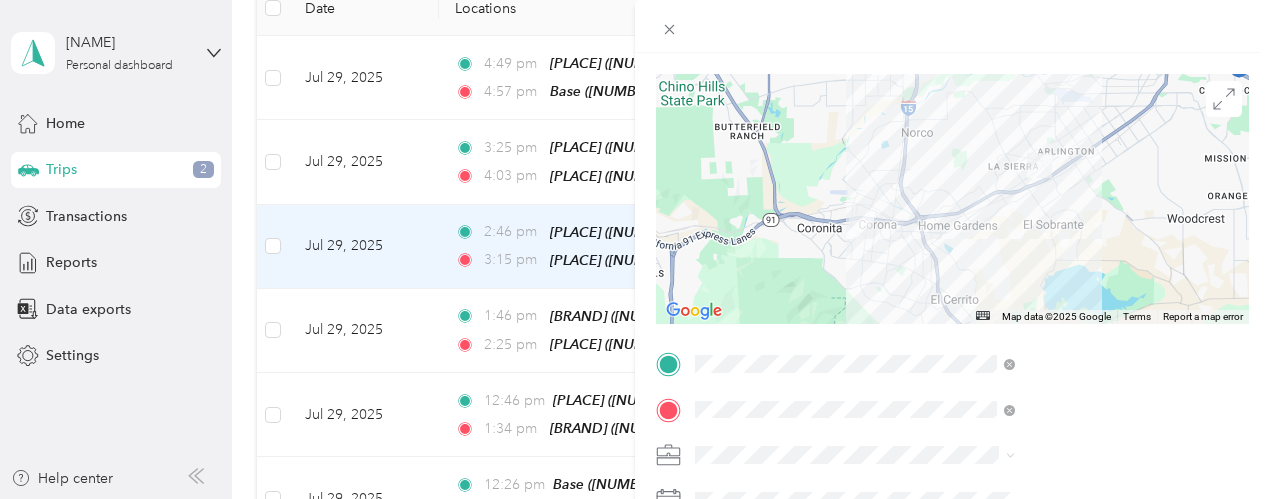 scroll, scrollTop: 167, scrollLeft: 0, axis: vertical 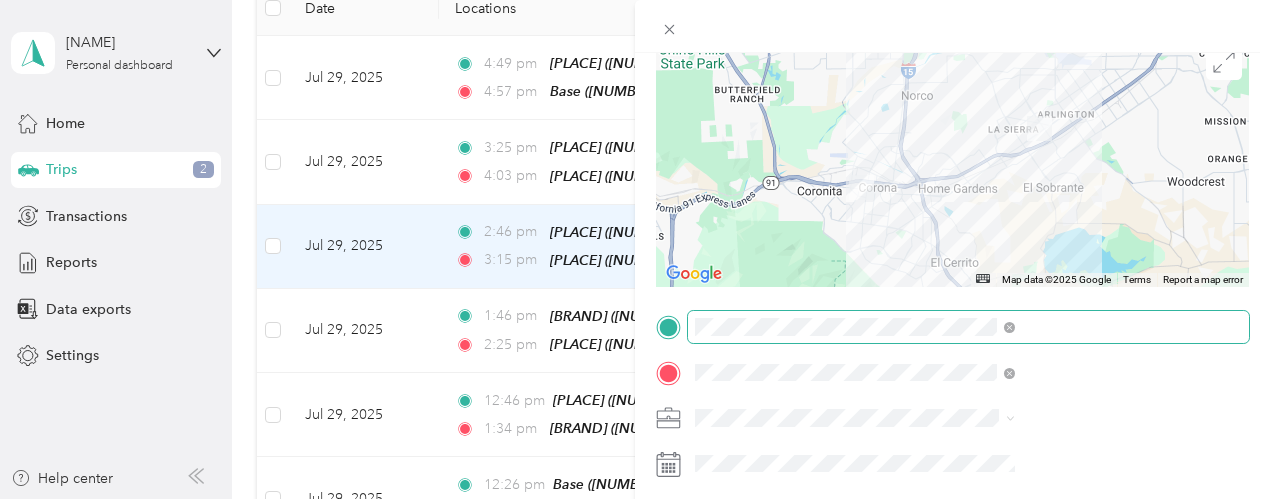 click at bounding box center (968, 327) 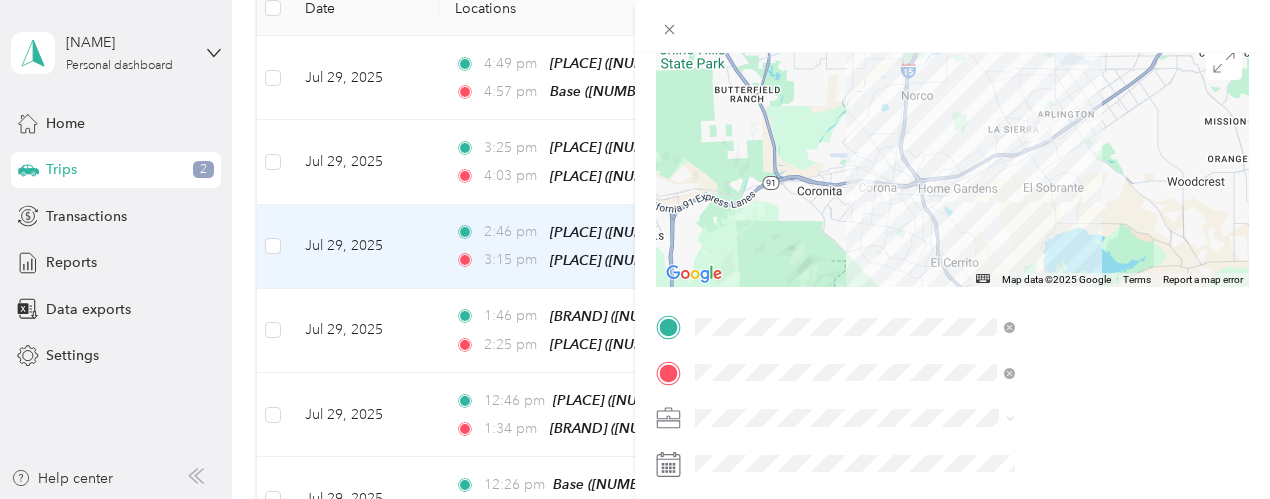 click on "TEAM [BRAND] [NUMBER] [STREET], [POSTAL_CODE], [CITY], [STATE], [COUNTRY]" at bounding box center (1081, 116) 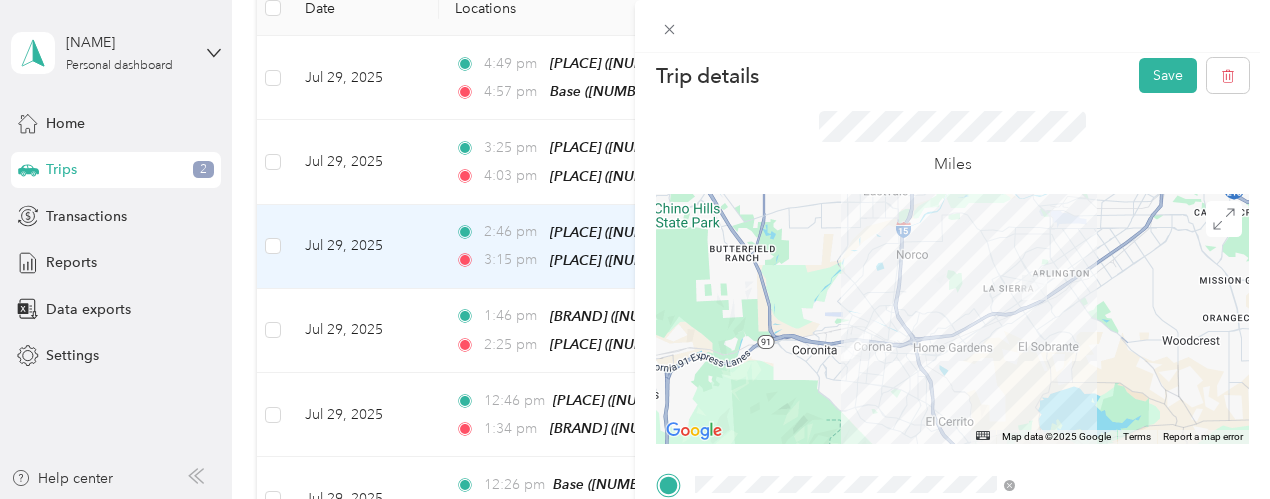 scroll, scrollTop: 0, scrollLeft: 0, axis: both 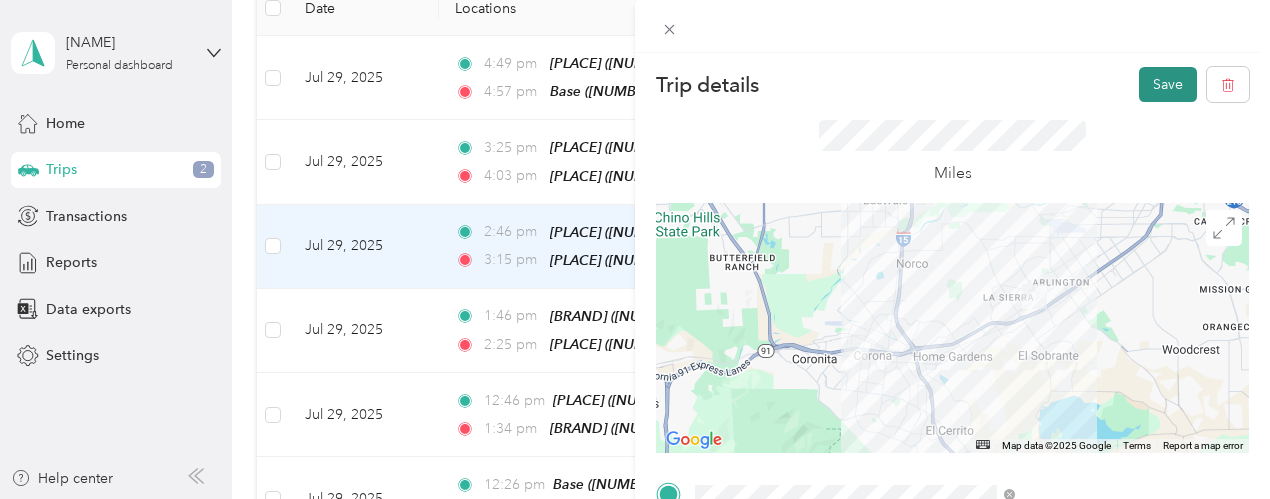 click on "Save" at bounding box center (1168, 84) 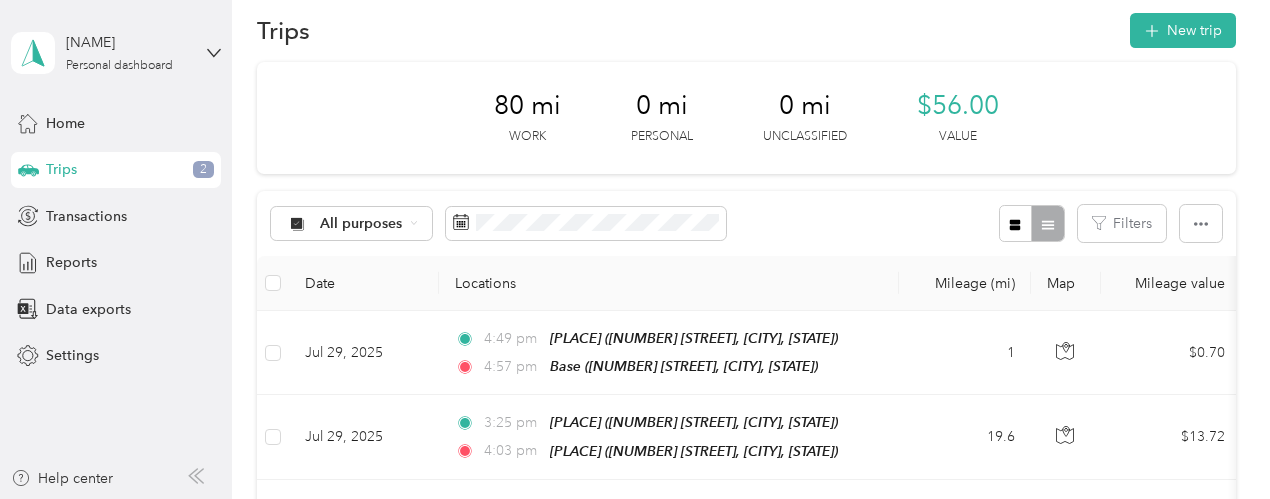 scroll, scrollTop: 0, scrollLeft: 0, axis: both 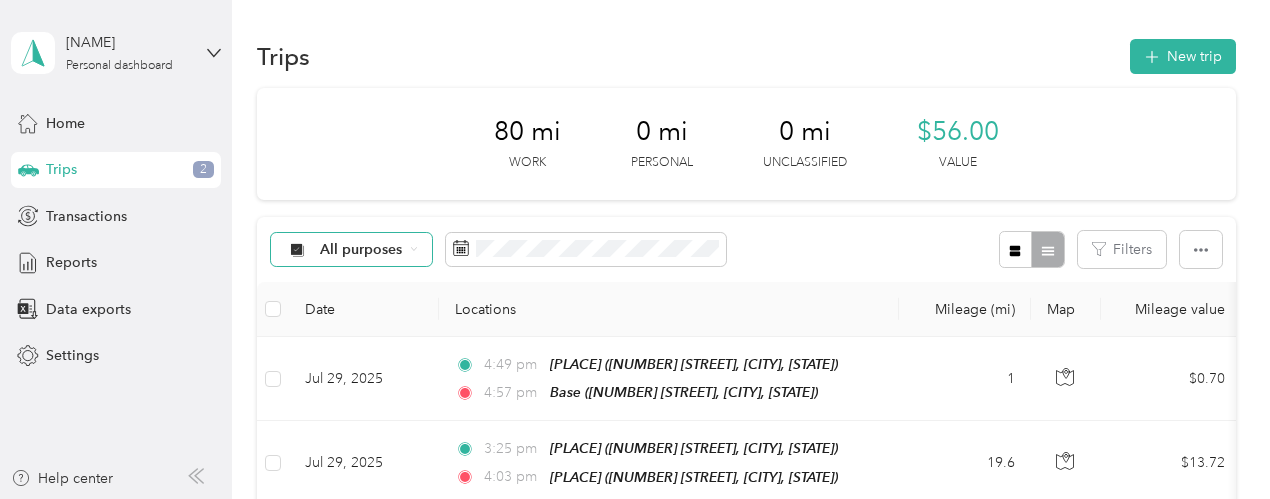 click 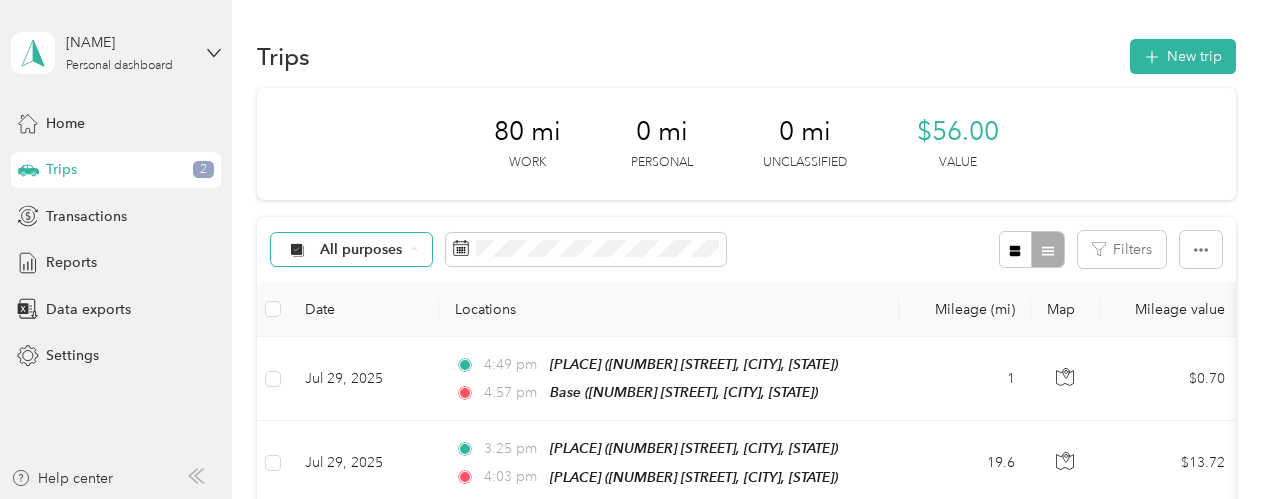 click on "Acosta" at bounding box center (369, 355) 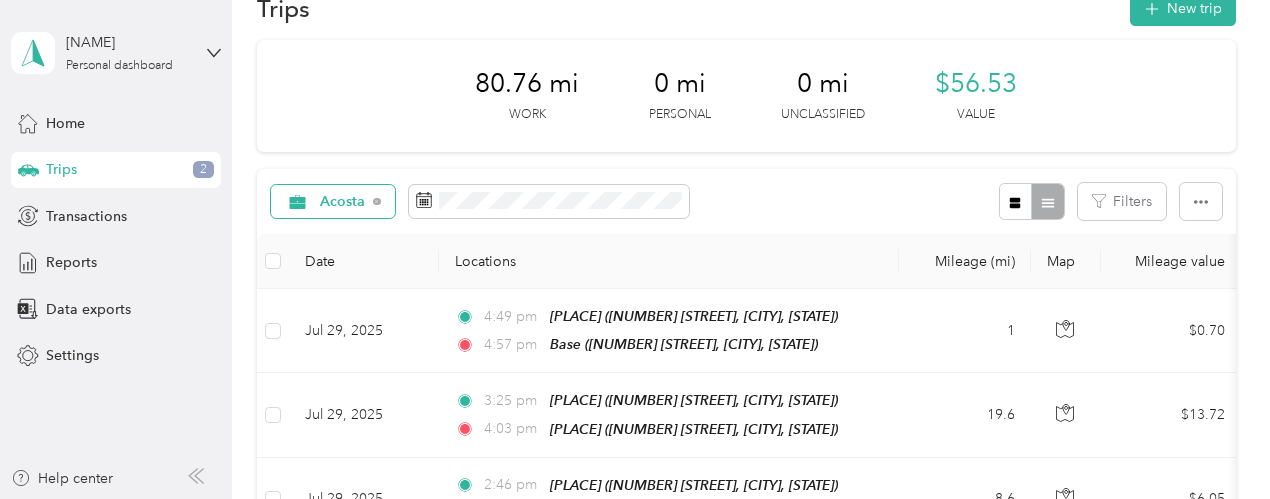 scroll, scrollTop: 50, scrollLeft: 0, axis: vertical 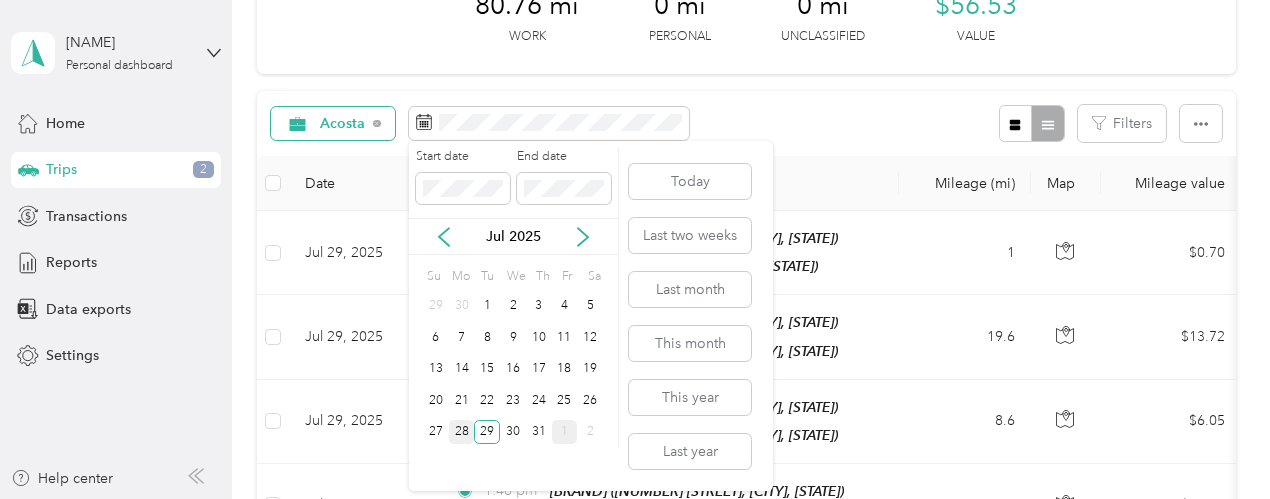 click on "28" at bounding box center (462, 432) 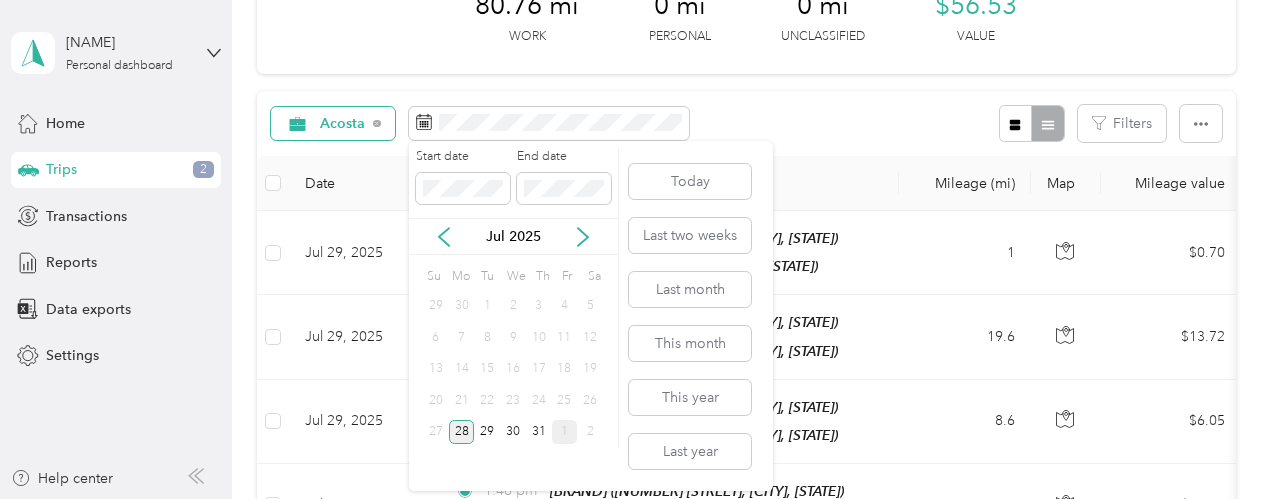 click on "28" at bounding box center (462, 432) 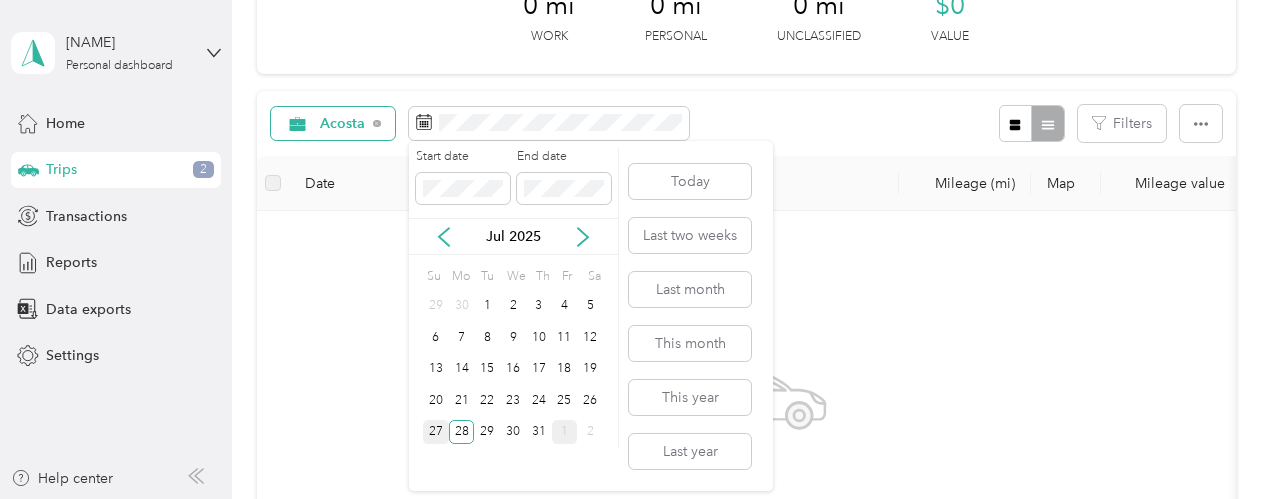 click on "27" at bounding box center (436, 432) 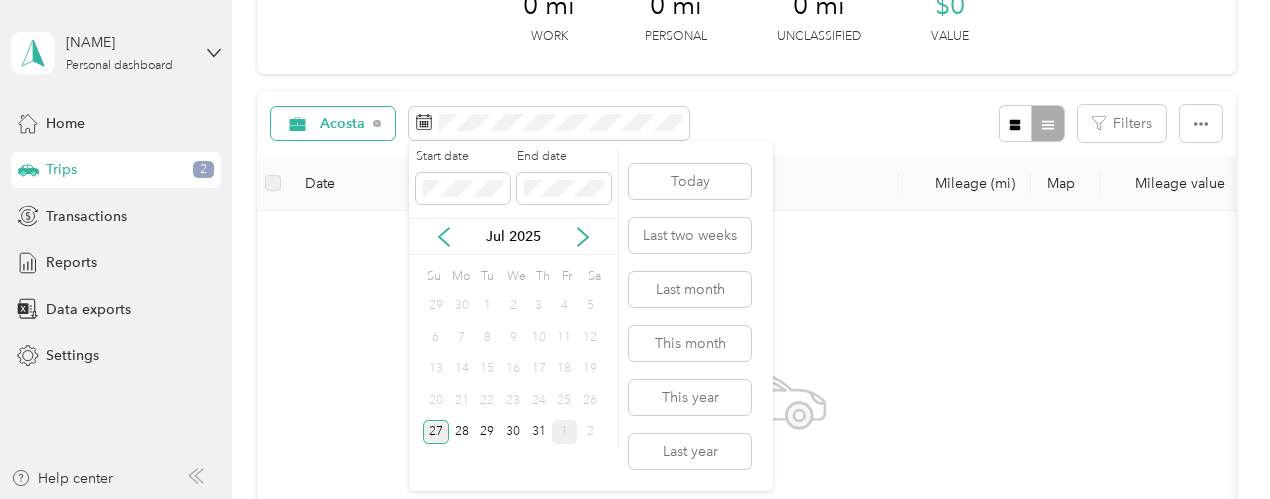 click on "27" at bounding box center (436, 432) 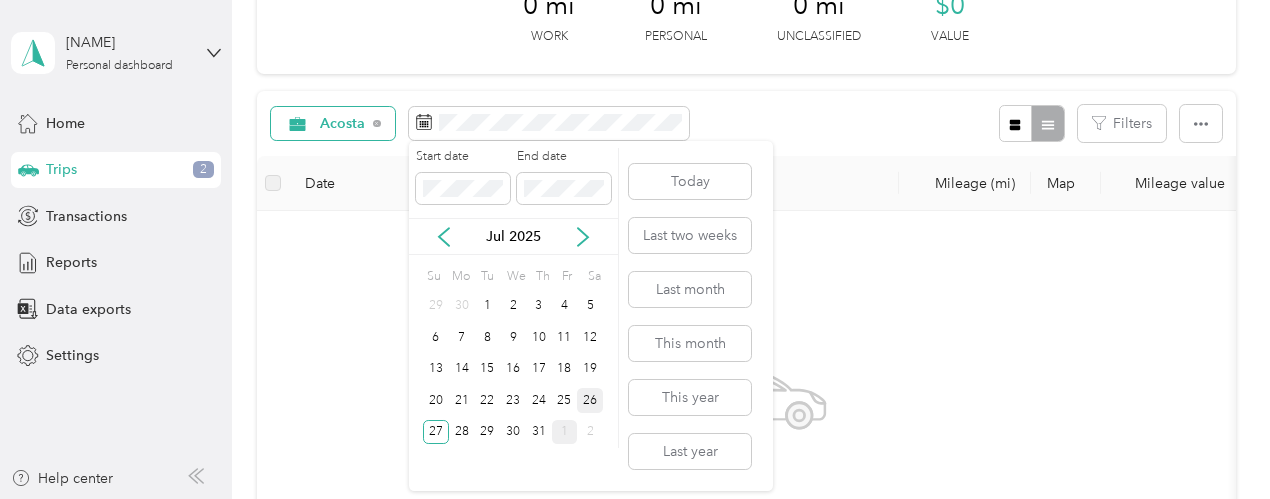 click on "26" at bounding box center [590, 400] 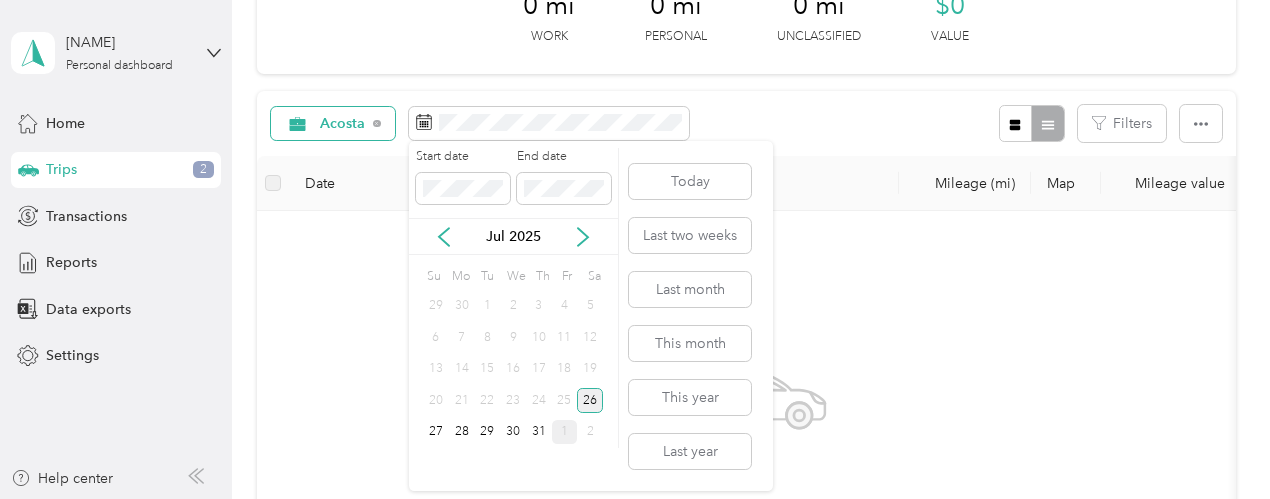 click on "26" at bounding box center (590, 400) 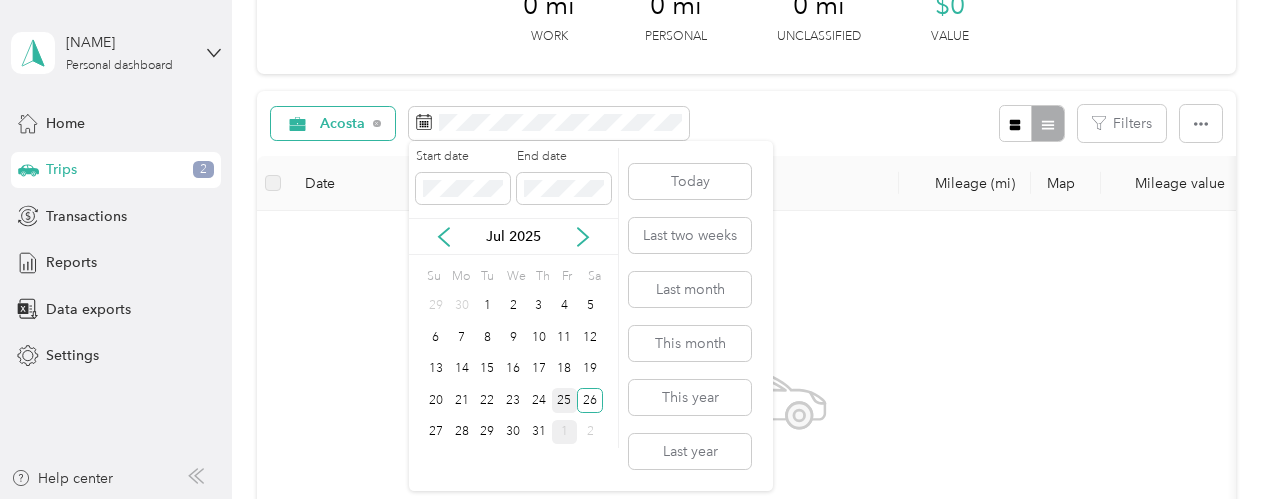 click on "25" at bounding box center (565, 400) 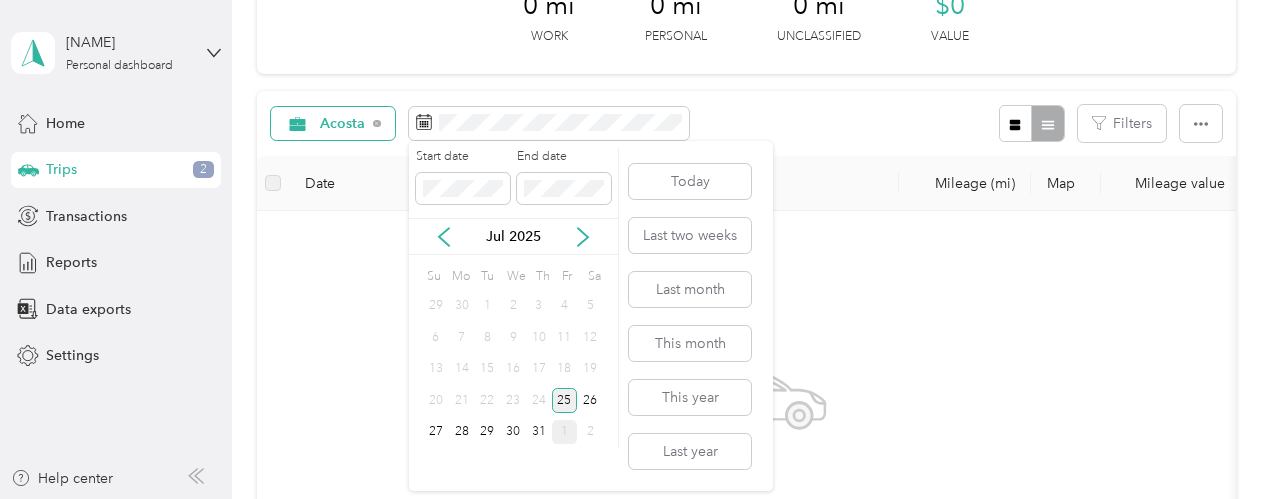 click on "25" at bounding box center (565, 400) 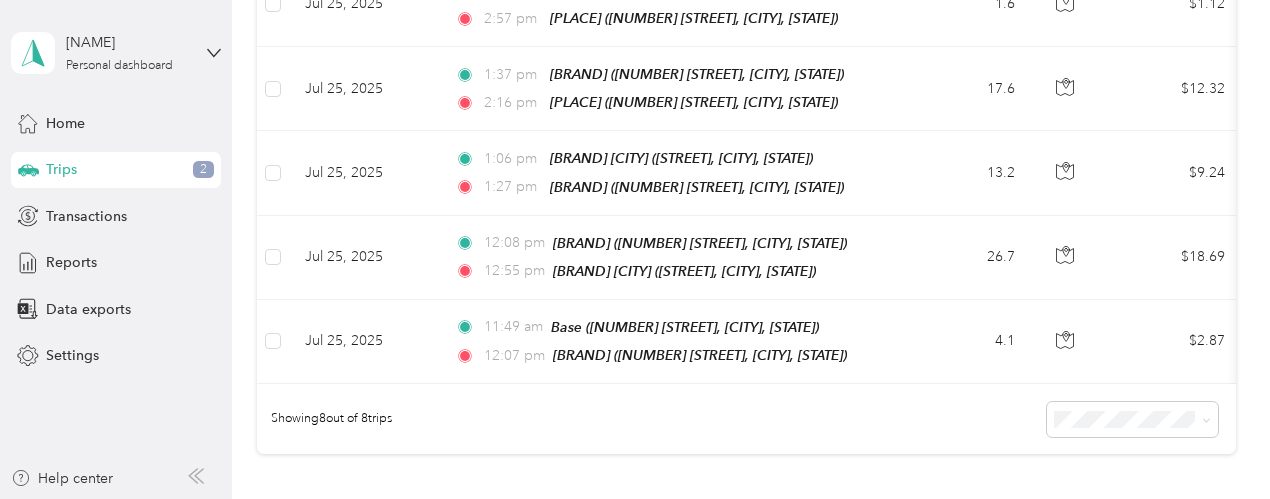 scroll, scrollTop: 647, scrollLeft: 0, axis: vertical 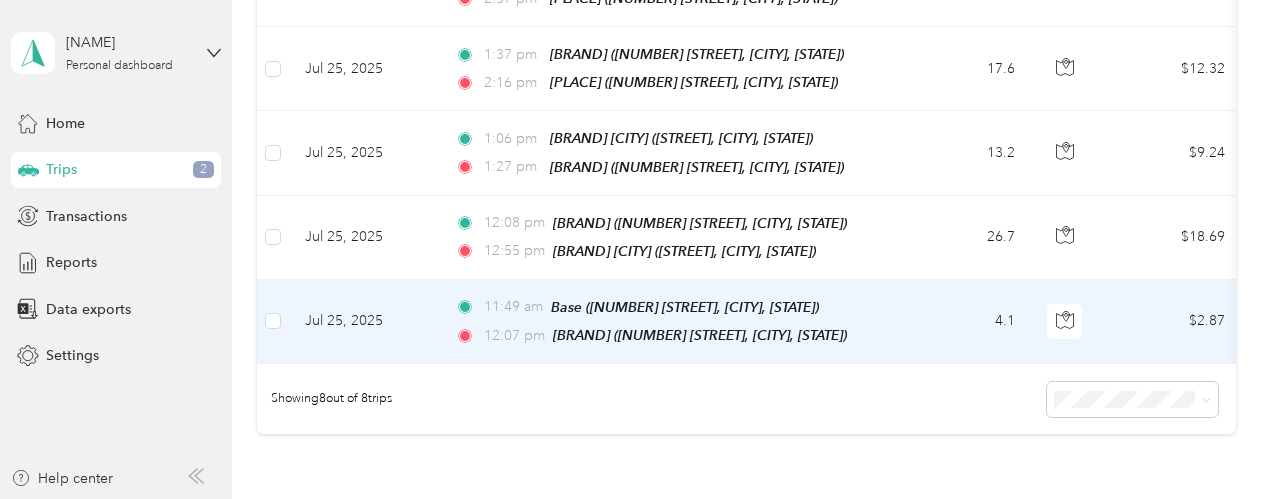click on "4.1" at bounding box center (965, 322) 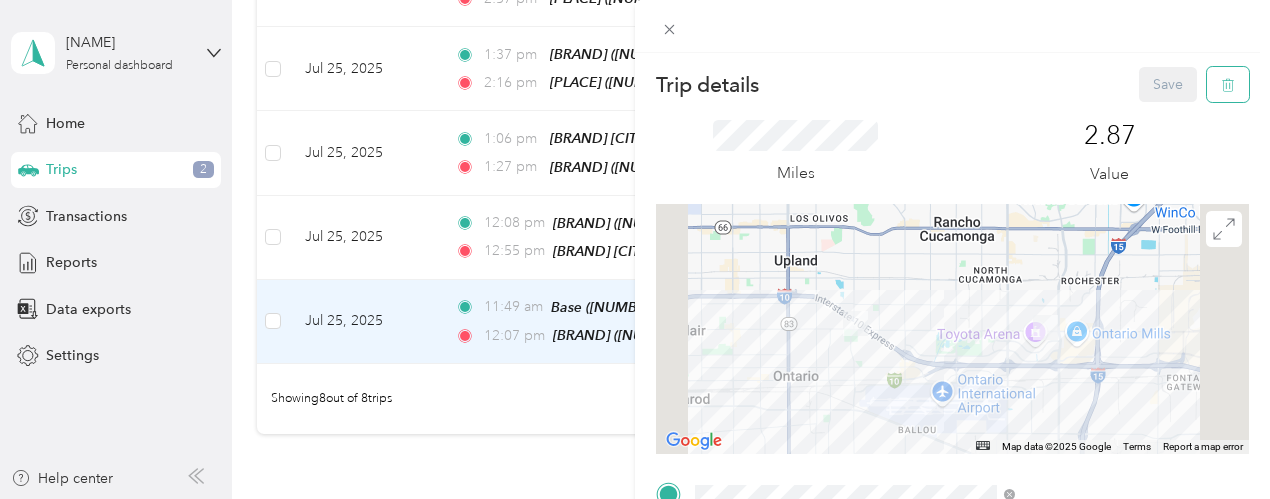 click at bounding box center [1228, 84] 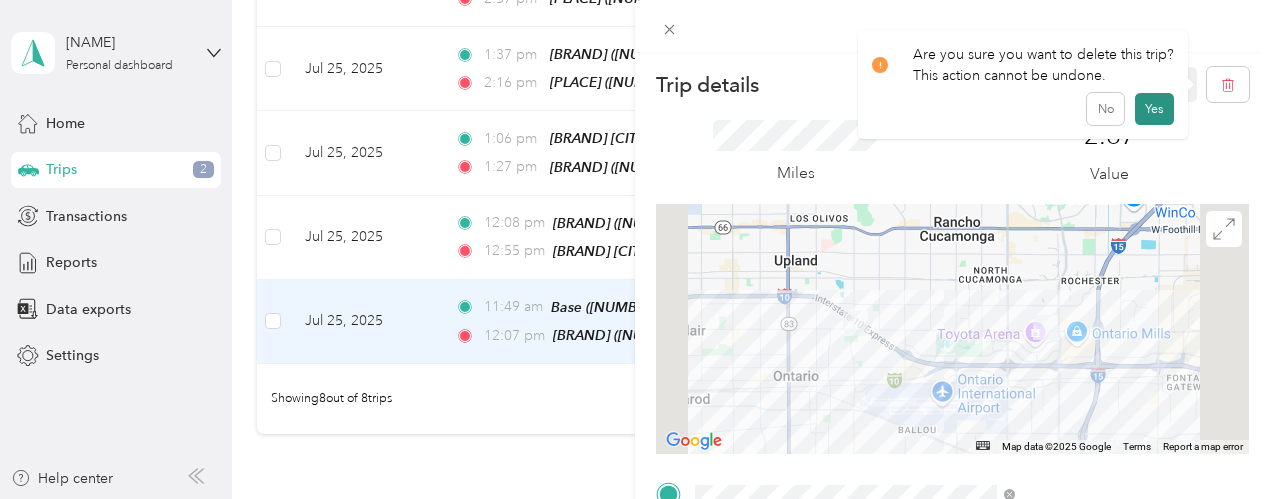 click on "Yes" at bounding box center [1154, 109] 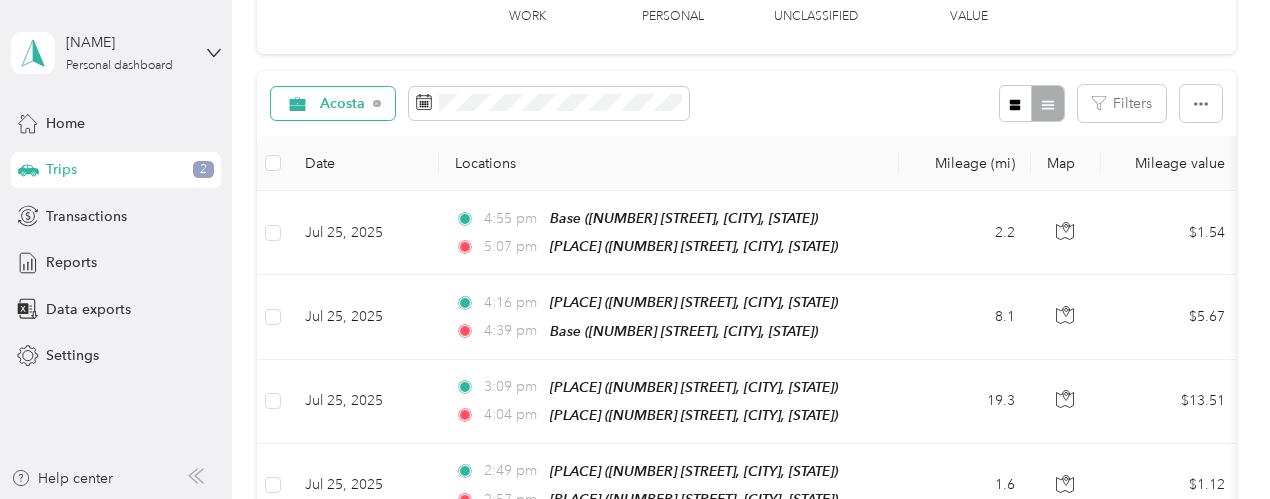 scroll, scrollTop: 0, scrollLeft: 0, axis: both 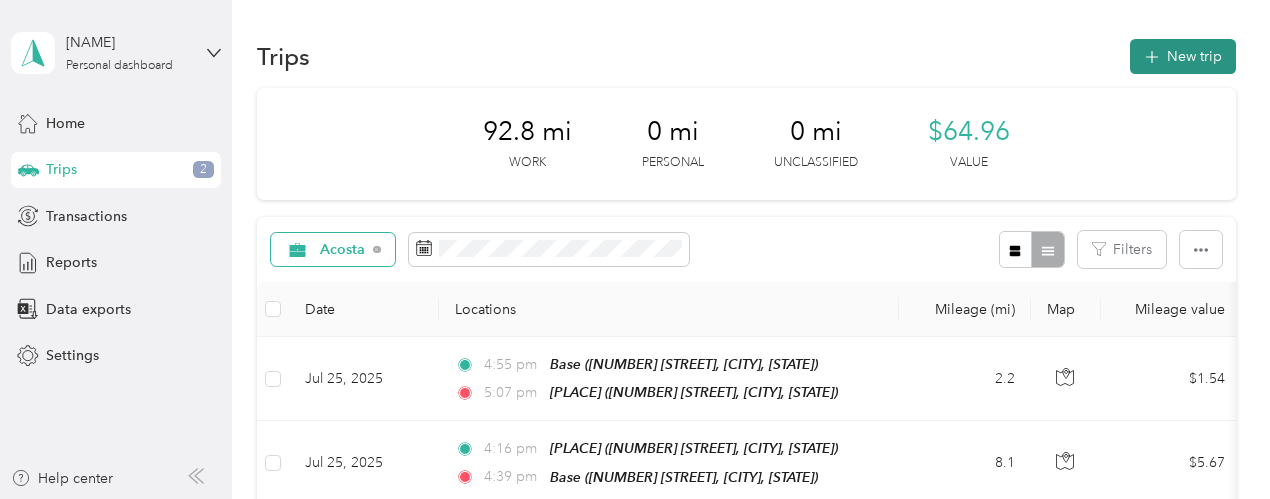 click on "New trip" at bounding box center (1183, 56) 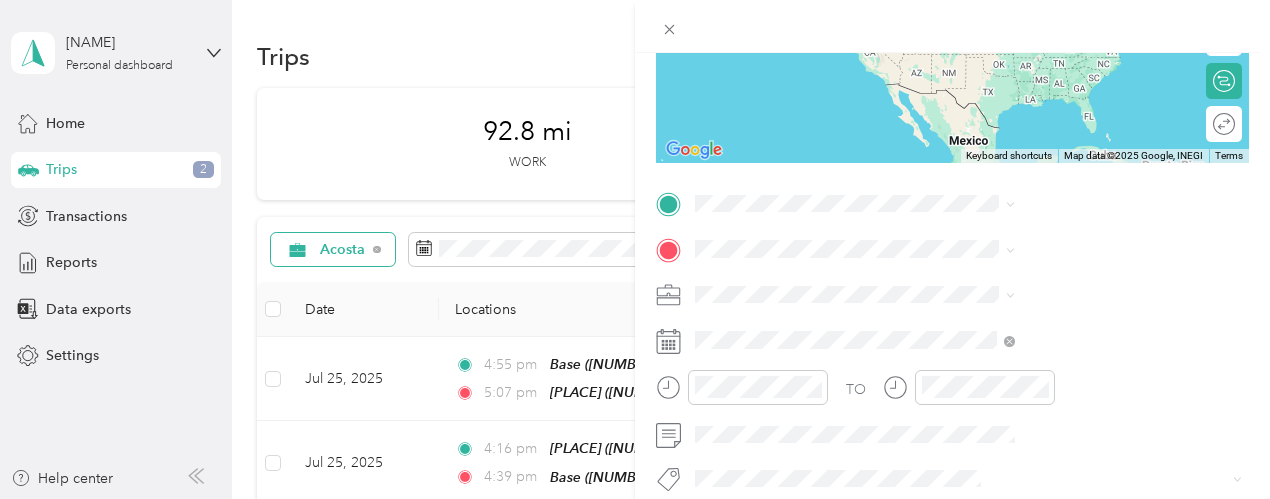 scroll, scrollTop: 296, scrollLeft: 0, axis: vertical 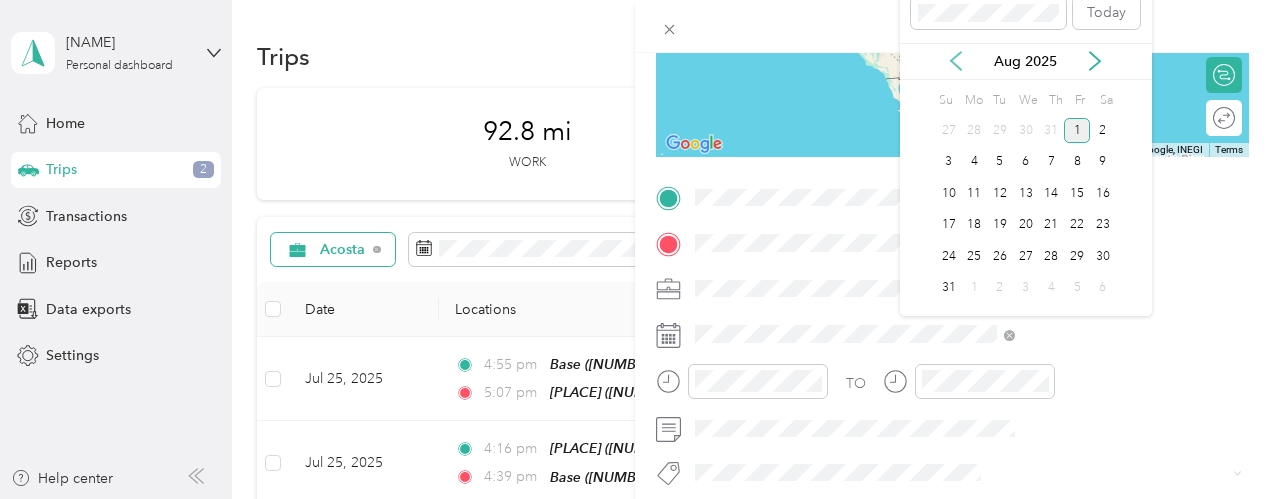 click 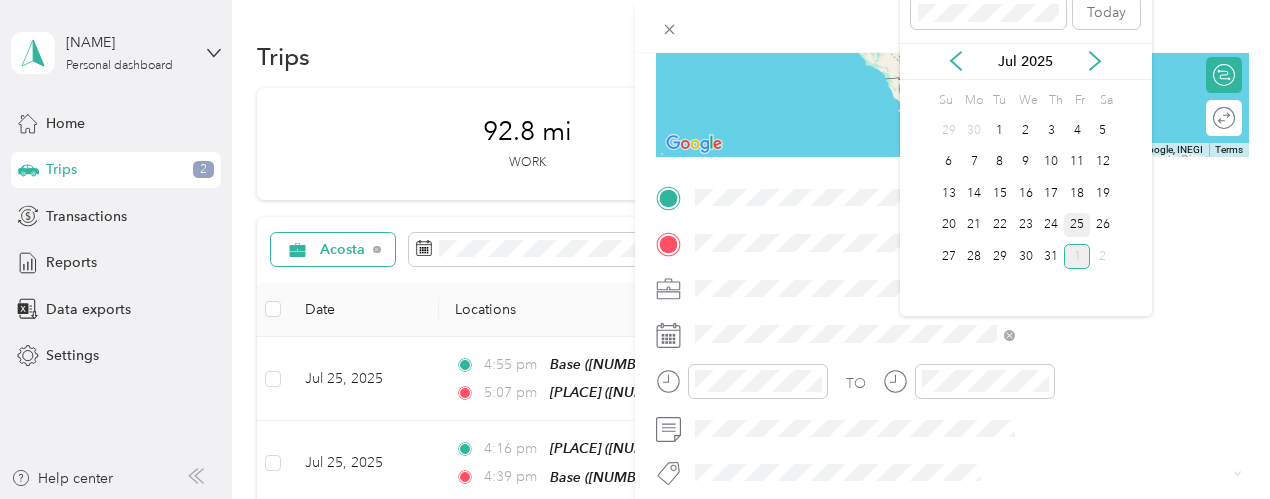 click on "25" at bounding box center (1077, 225) 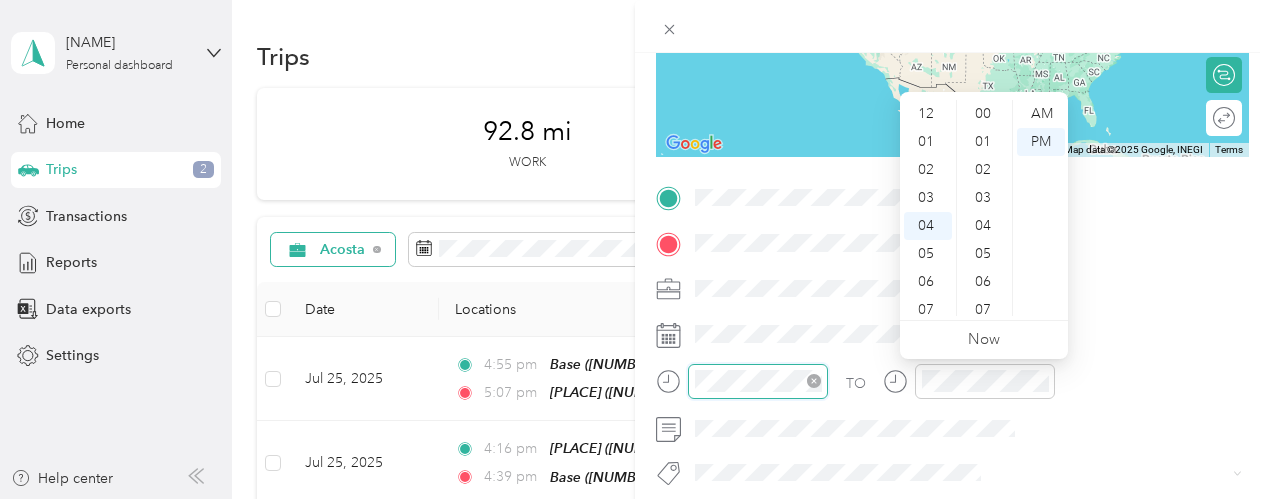 scroll, scrollTop: 112, scrollLeft: 0, axis: vertical 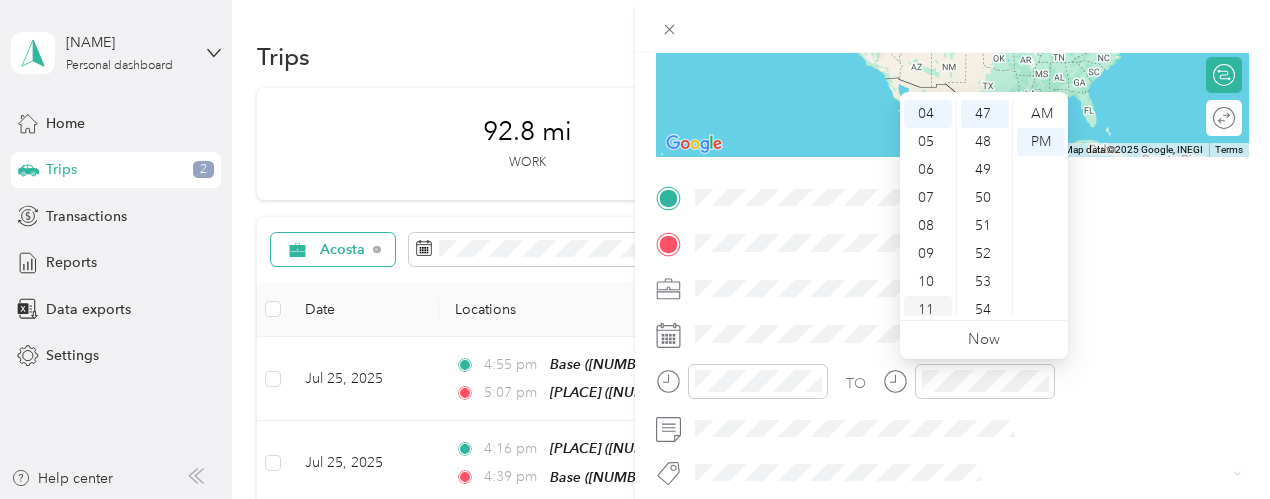 click on "11" at bounding box center (928, 310) 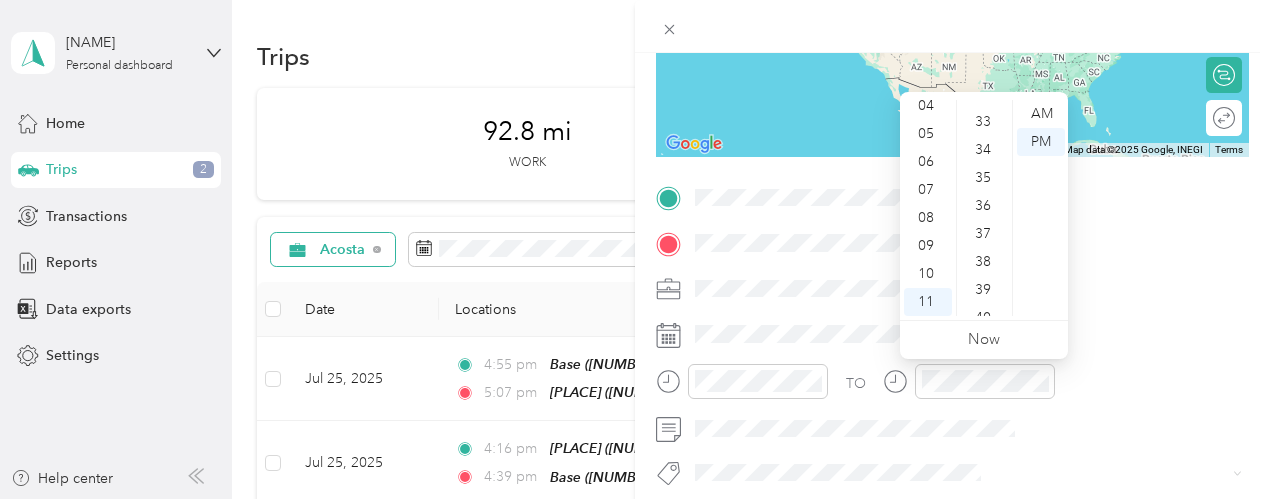 scroll, scrollTop: 887, scrollLeft: 0, axis: vertical 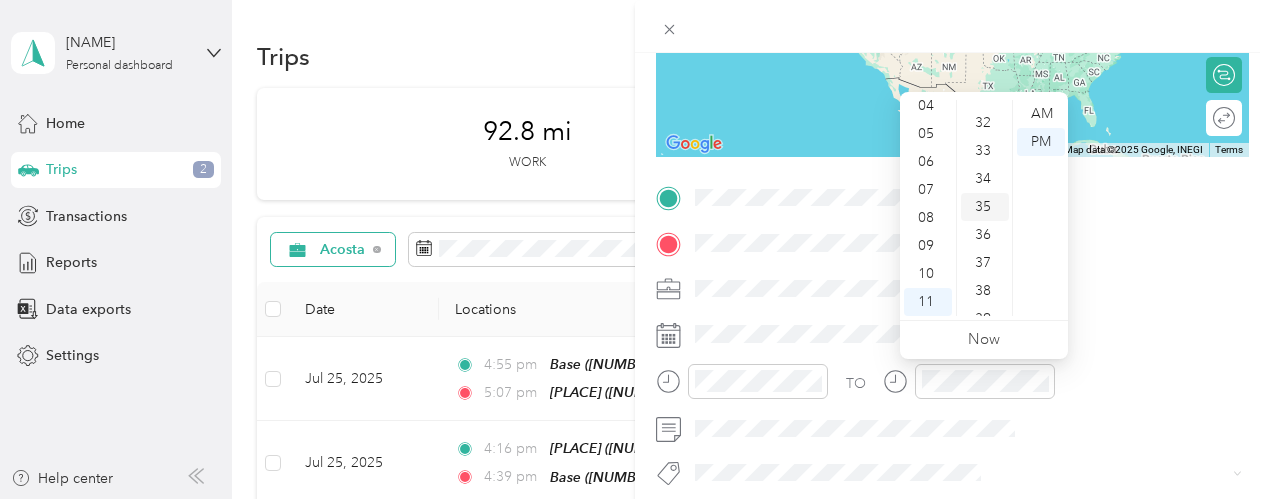 click on "35" at bounding box center [985, 207] 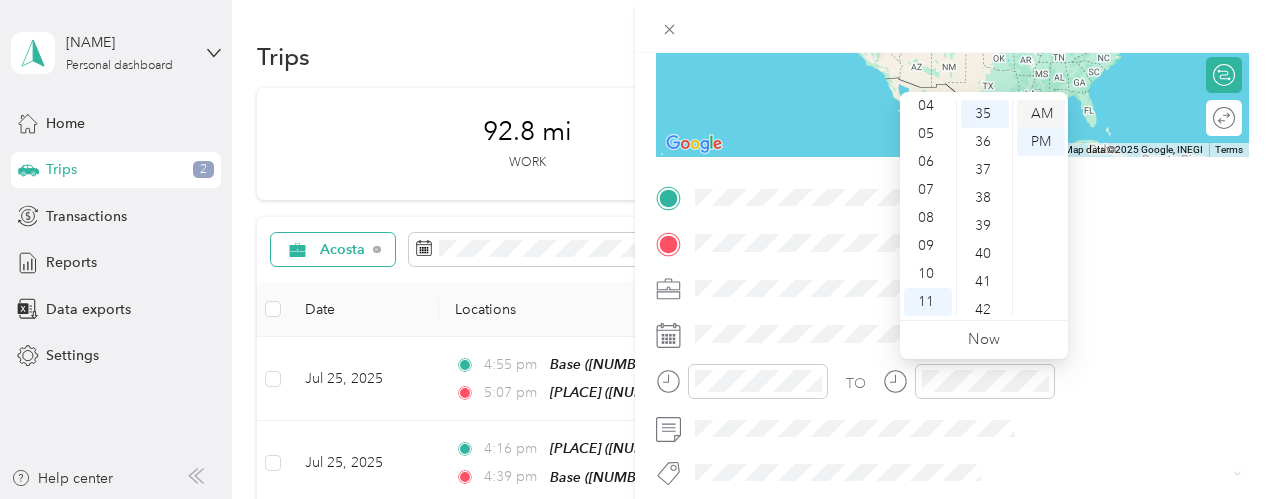 click on "AM" at bounding box center (1041, 114) 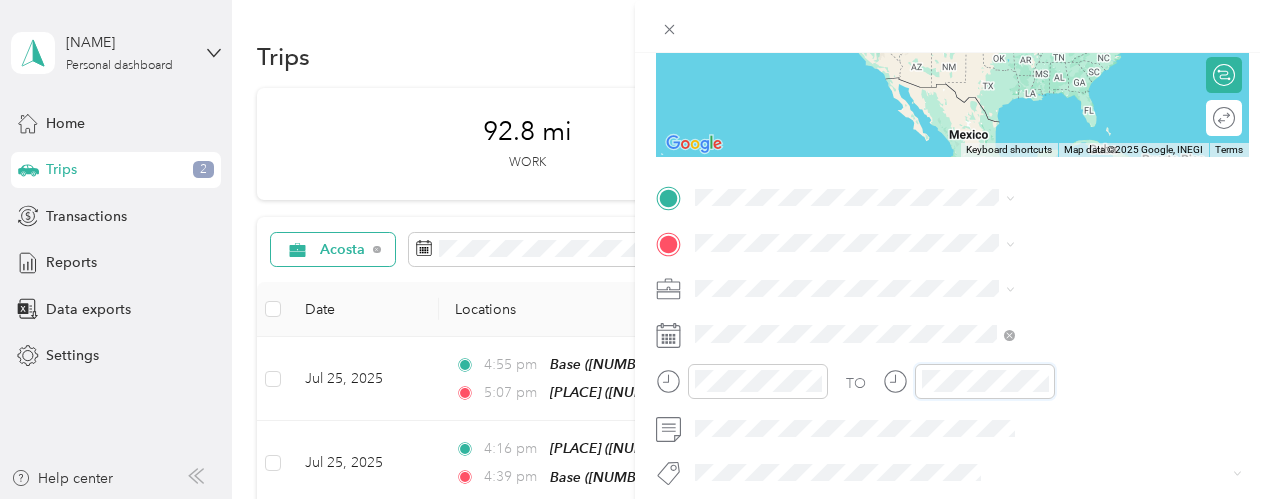scroll, scrollTop: 108, scrollLeft: 0, axis: vertical 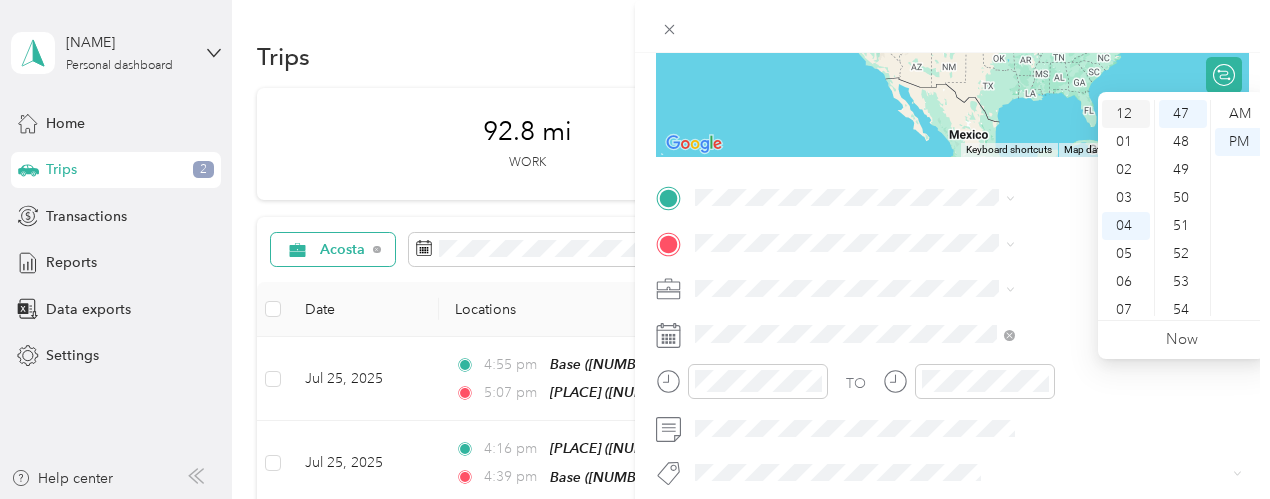 click on "12" at bounding box center (1126, 114) 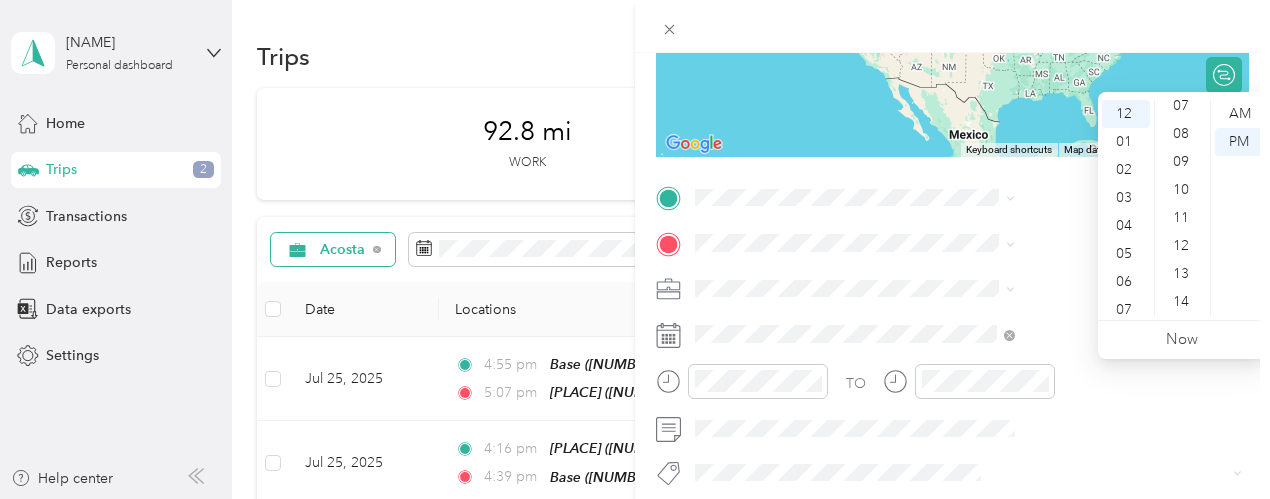scroll, scrollTop: 210, scrollLeft: 0, axis: vertical 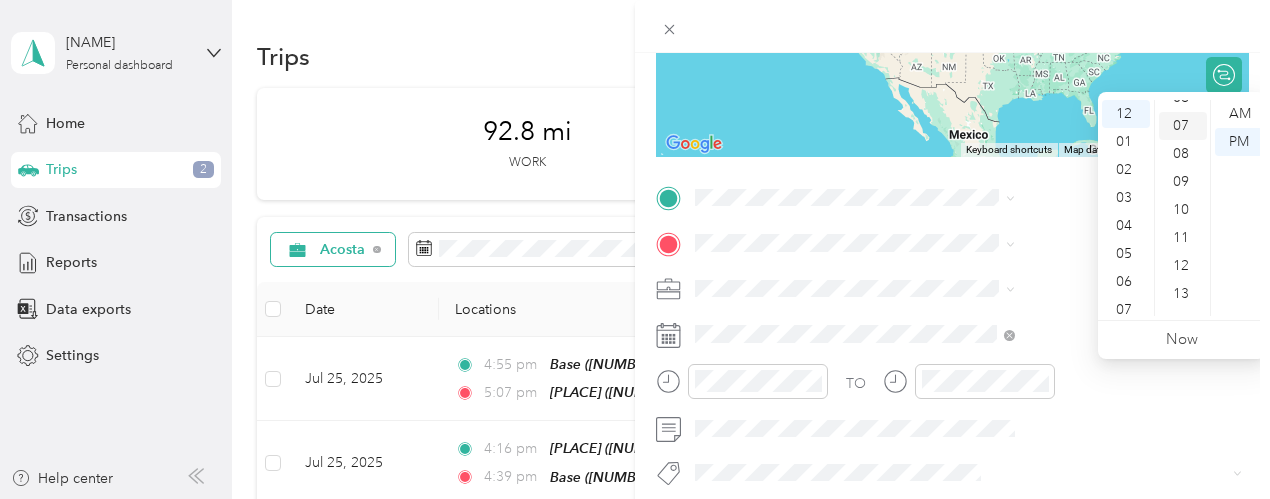 click on "07" at bounding box center [1183, 126] 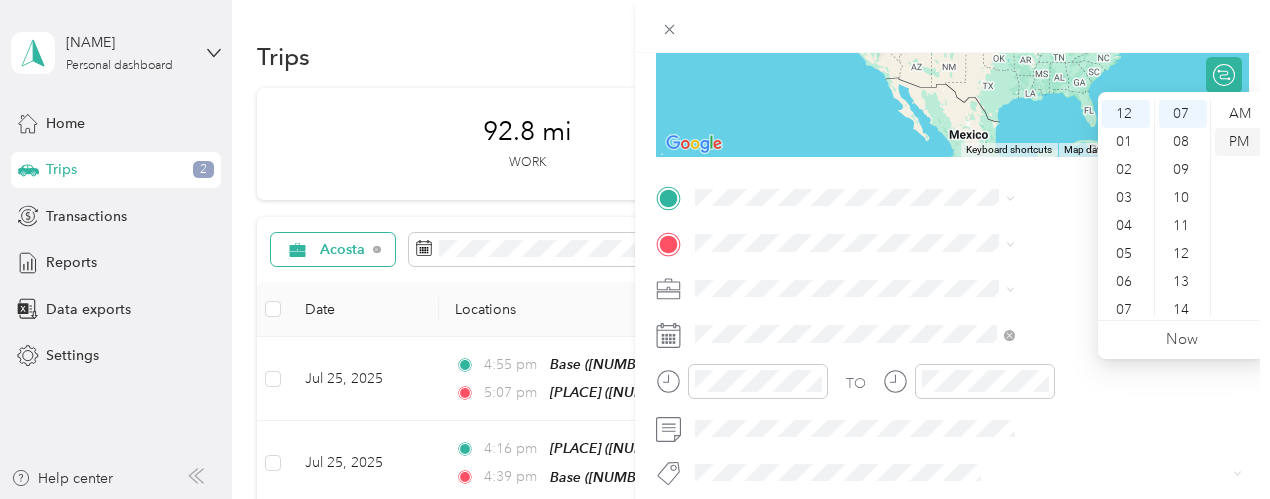 click on "PM" at bounding box center [1239, 142] 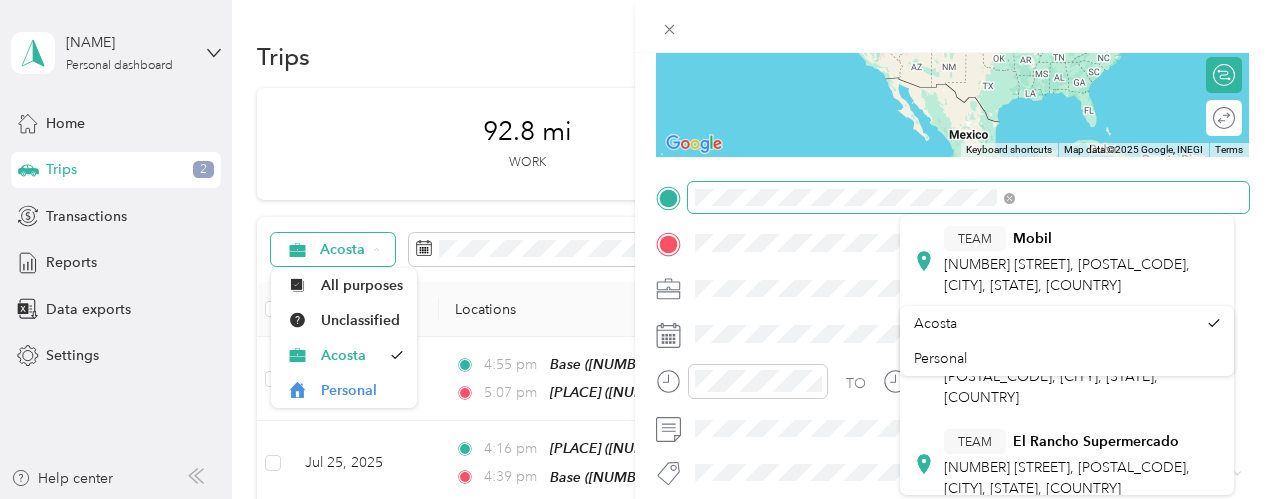 scroll, scrollTop: 0, scrollLeft: 0, axis: both 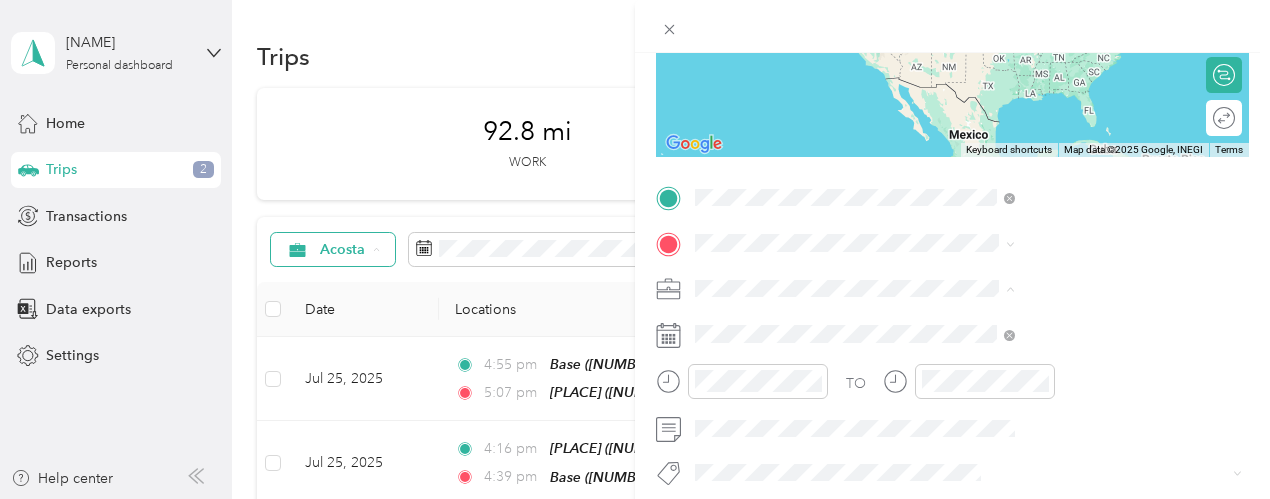 click on "Base [NUMBER] [STREET], [POSTAL_CODE], [CITY], [STATE], [COUNTRY]" at bounding box center (1081, 298) 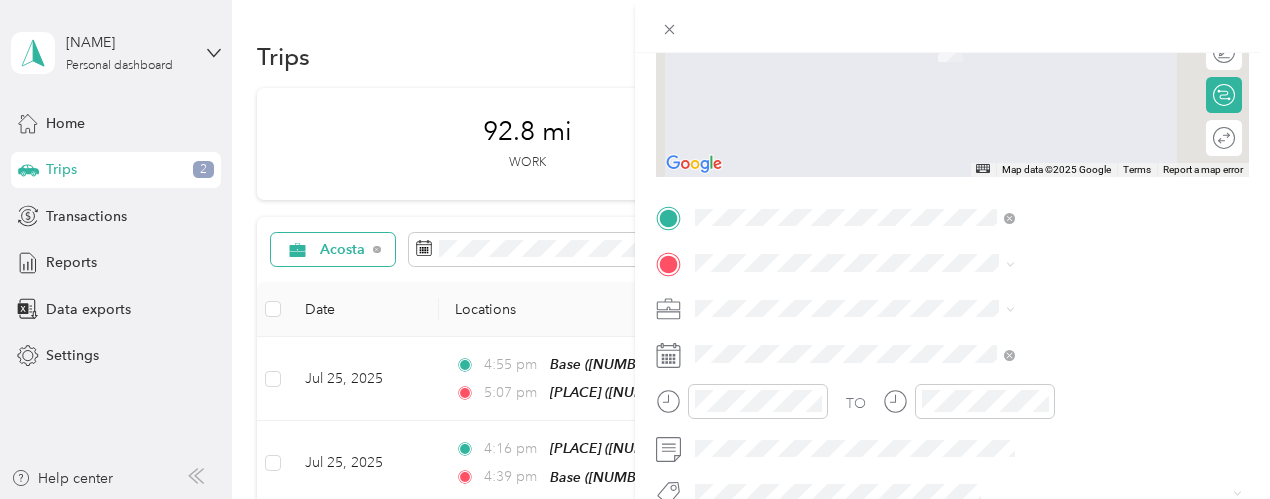 scroll, scrollTop: 277, scrollLeft: 0, axis: vertical 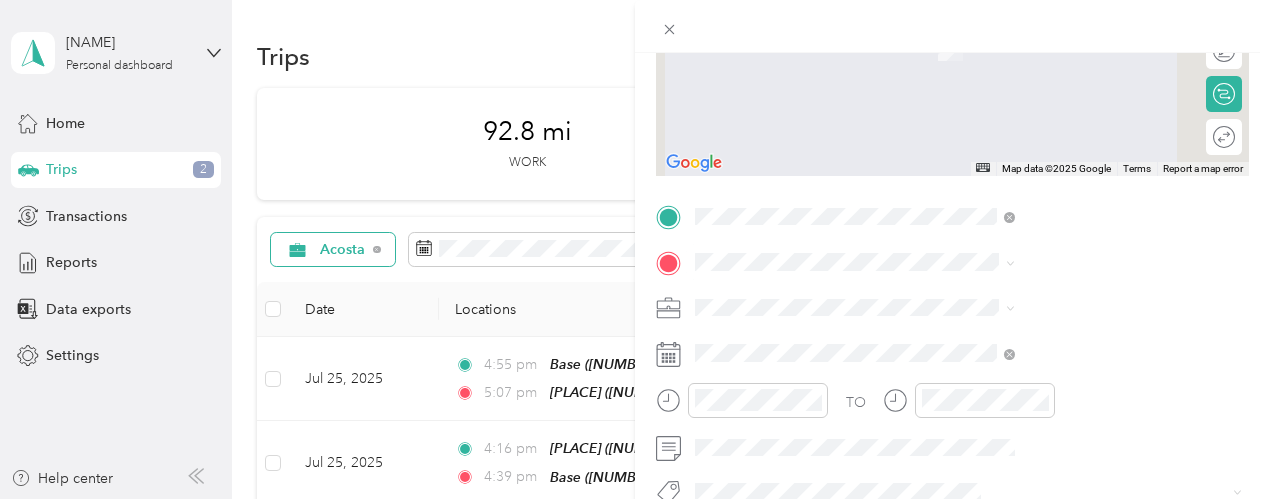 click on "[PLACE] [PLACE] [PLACE] [NUMBER] [STREET], [POSTAL_CODE], [CITY], [STATE], [COUNTRY]" at bounding box center [1081, 43] 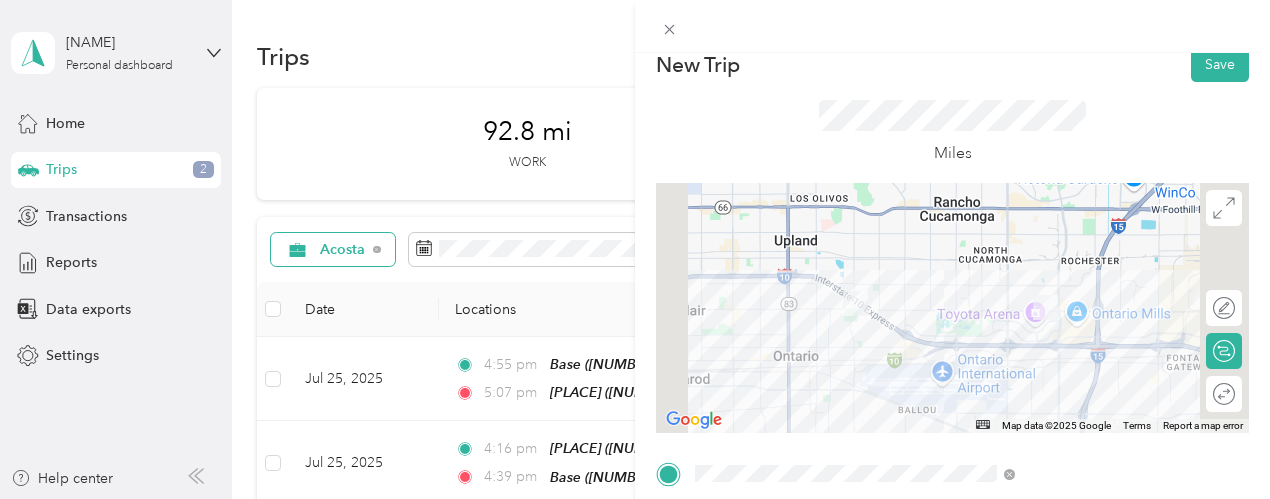 scroll, scrollTop: 0, scrollLeft: 0, axis: both 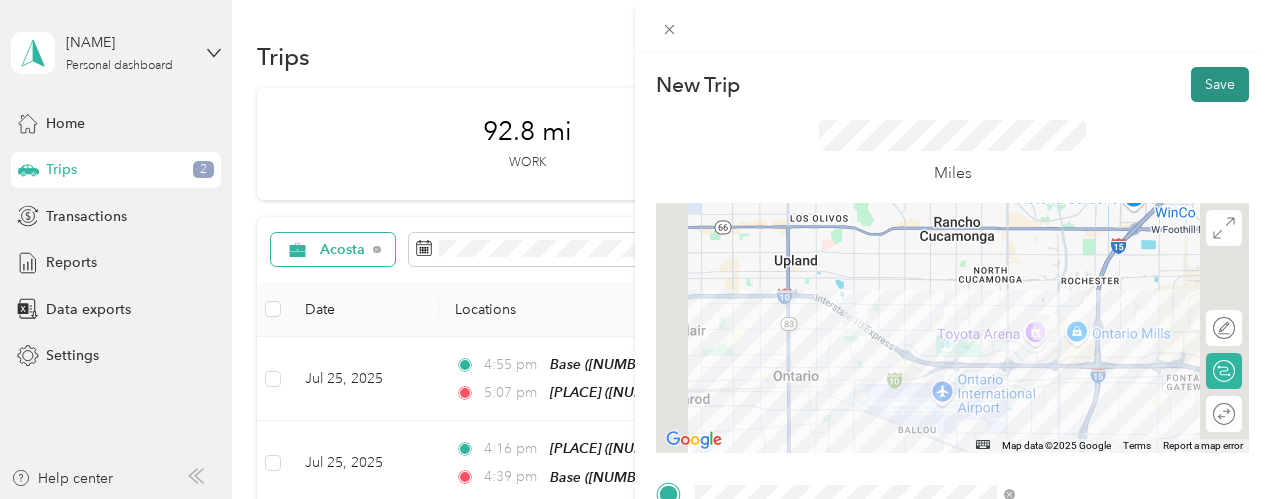 click on "Save" at bounding box center [1220, 84] 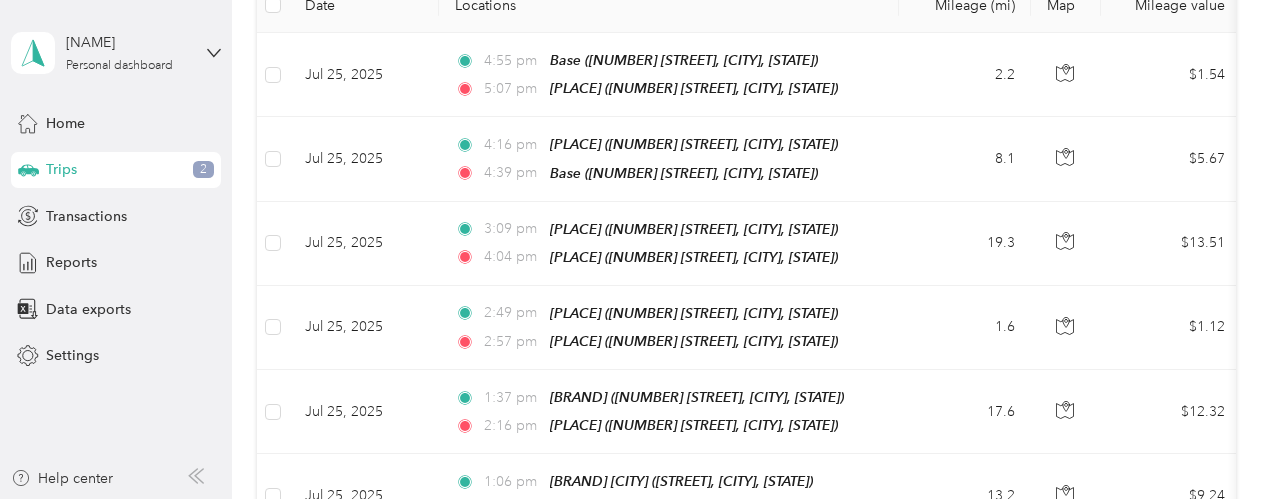 scroll, scrollTop: 0, scrollLeft: 0, axis: both 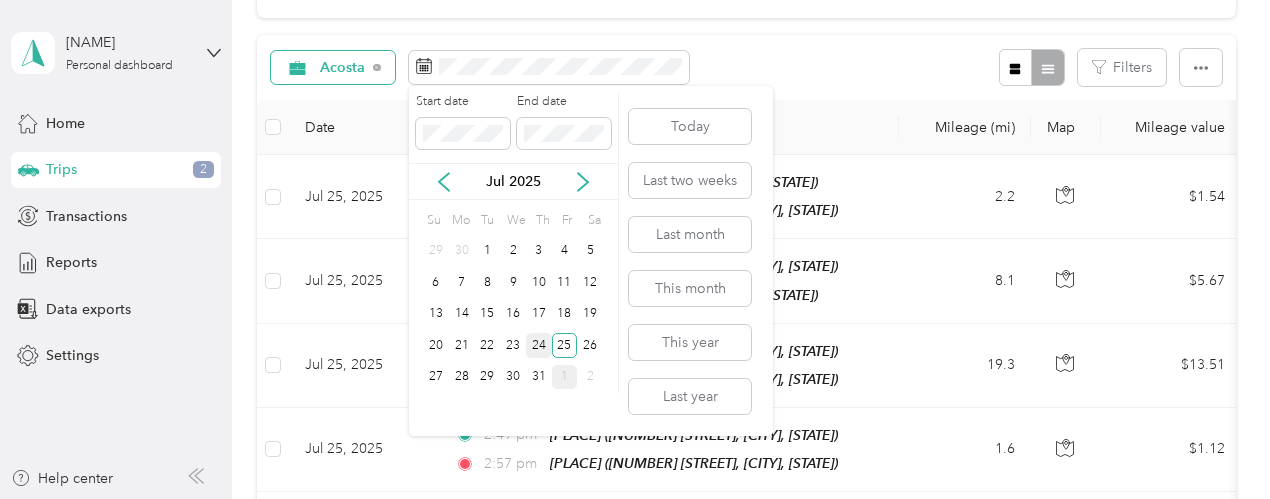 click on "24" at bounding box center (539, 345) 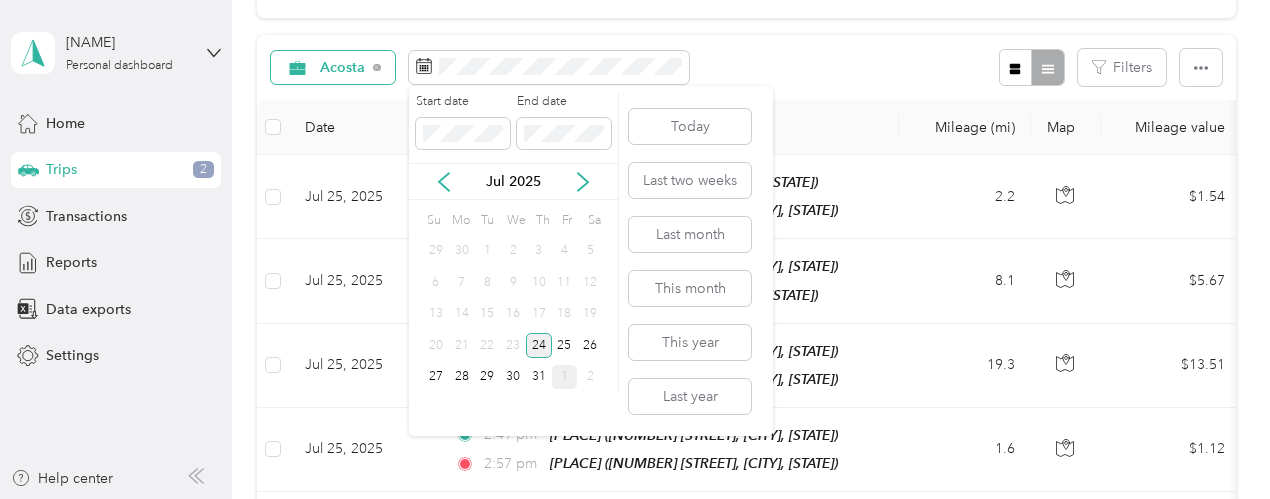 click on "24" at bounding box center [539, 345] 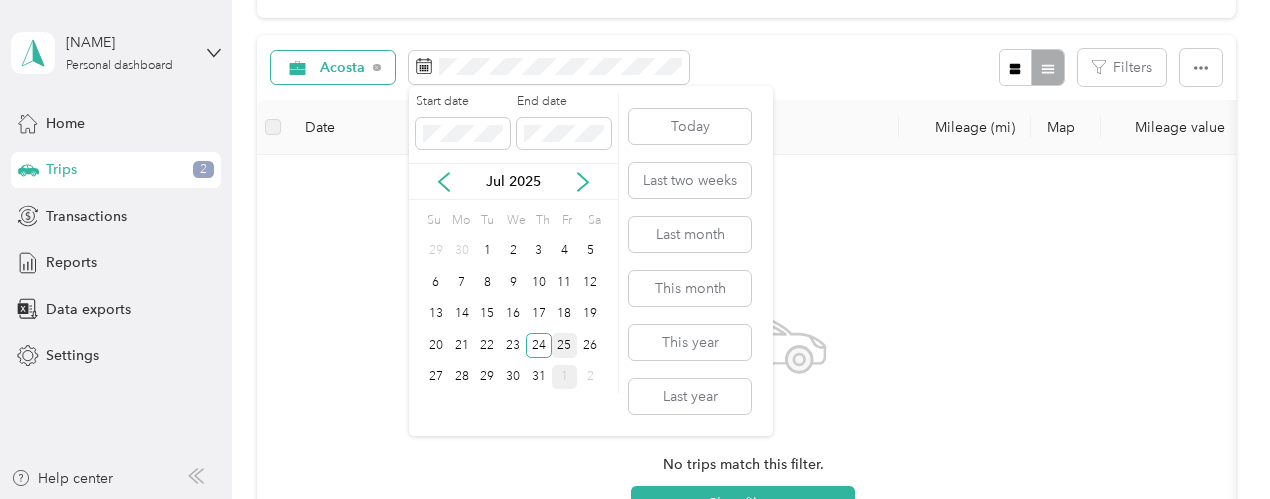 click on "25" at bounding box center (565, 345) 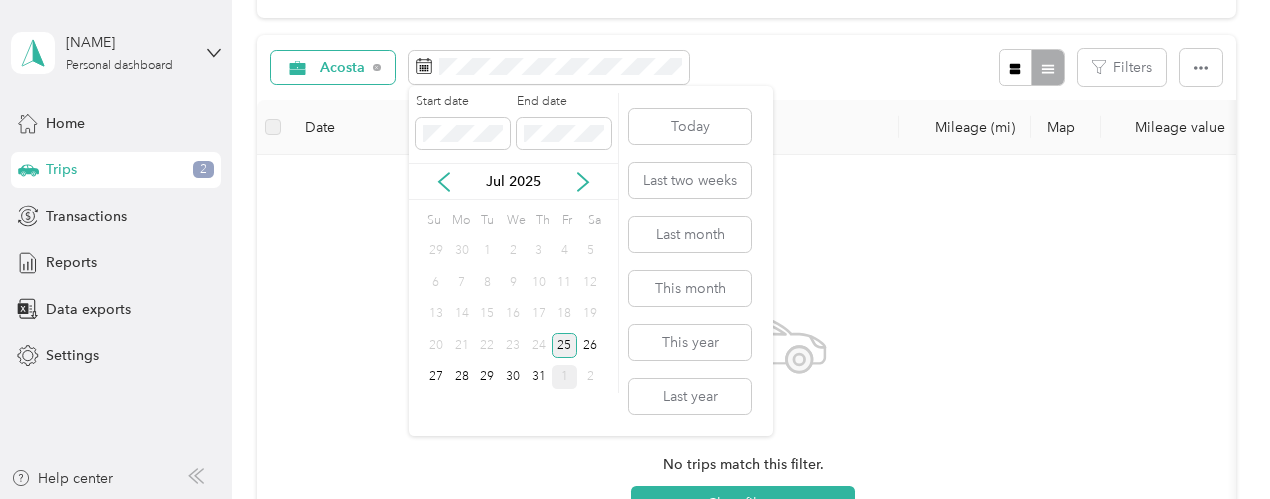 click on "25" at bounding box center [565, 345] 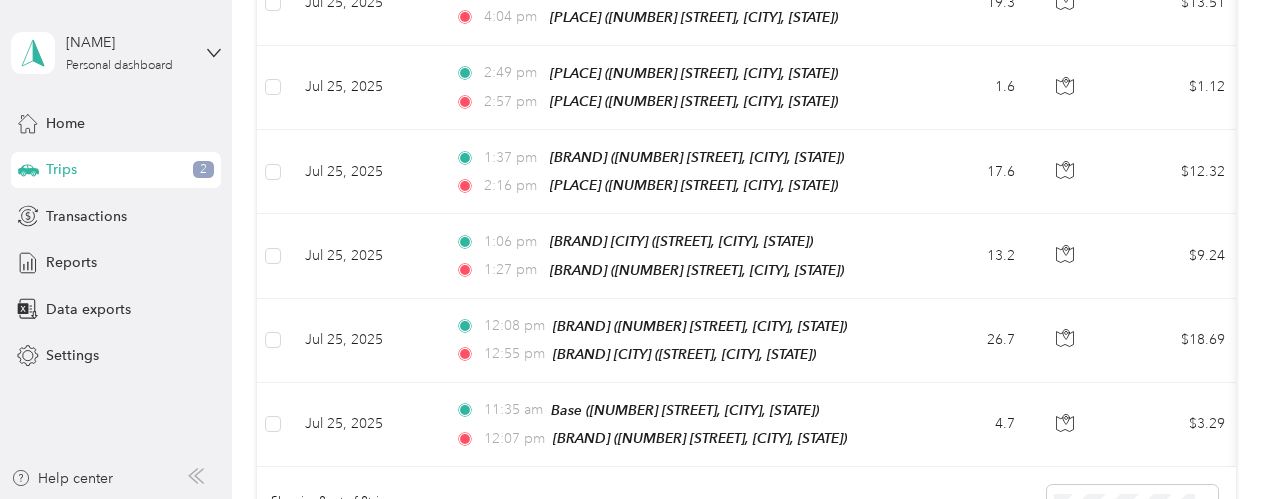 scroll, scrollTop: 595, scrollLeft: 0, axis: vertical 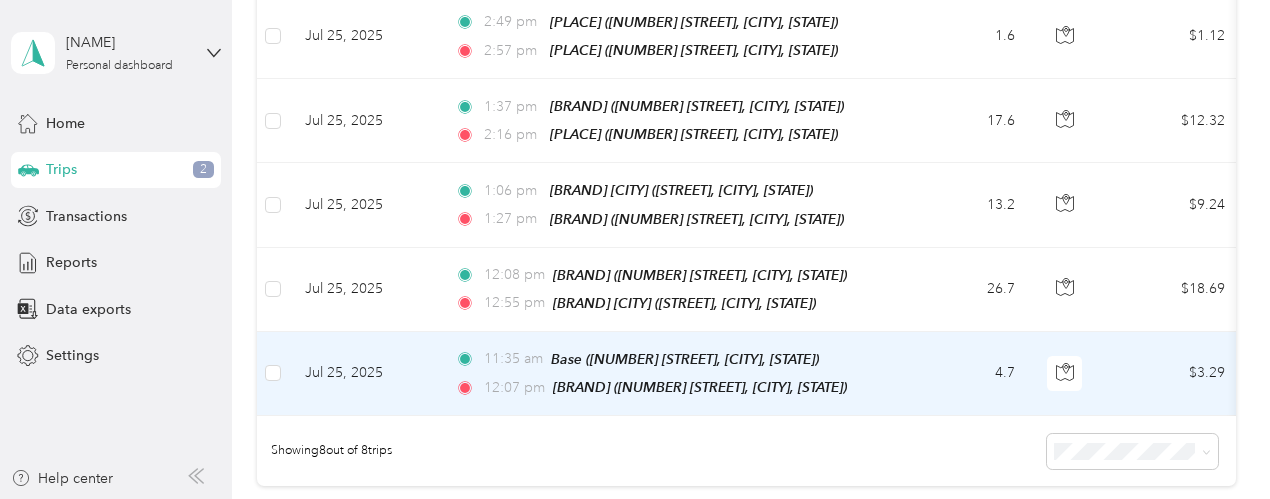 click on "$3.29" at bounding box center [1171, 374] 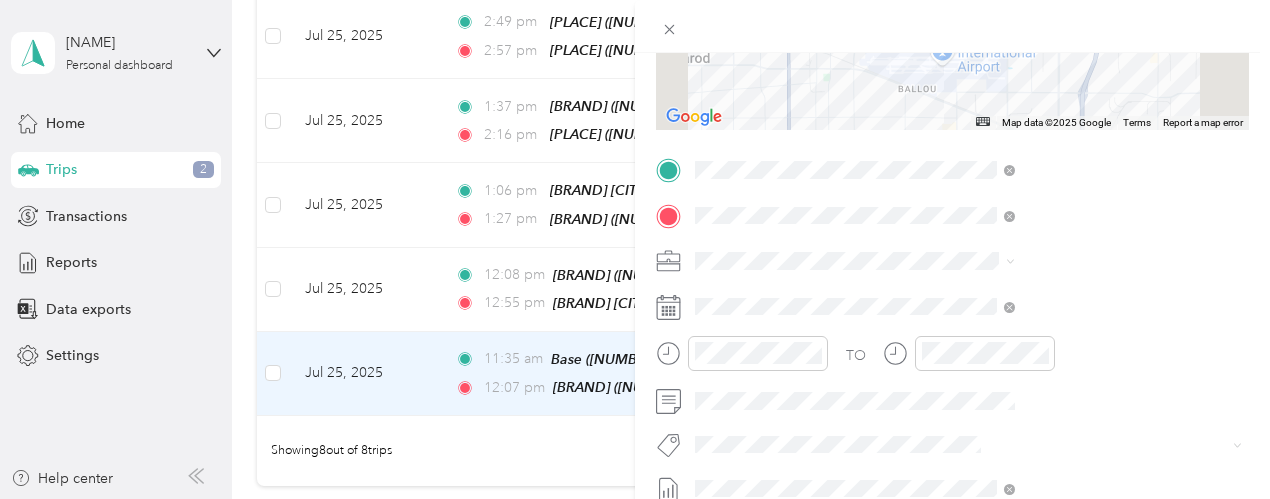 scroll, scrollTop: 333, scrollLeft: 0, axis: vertical 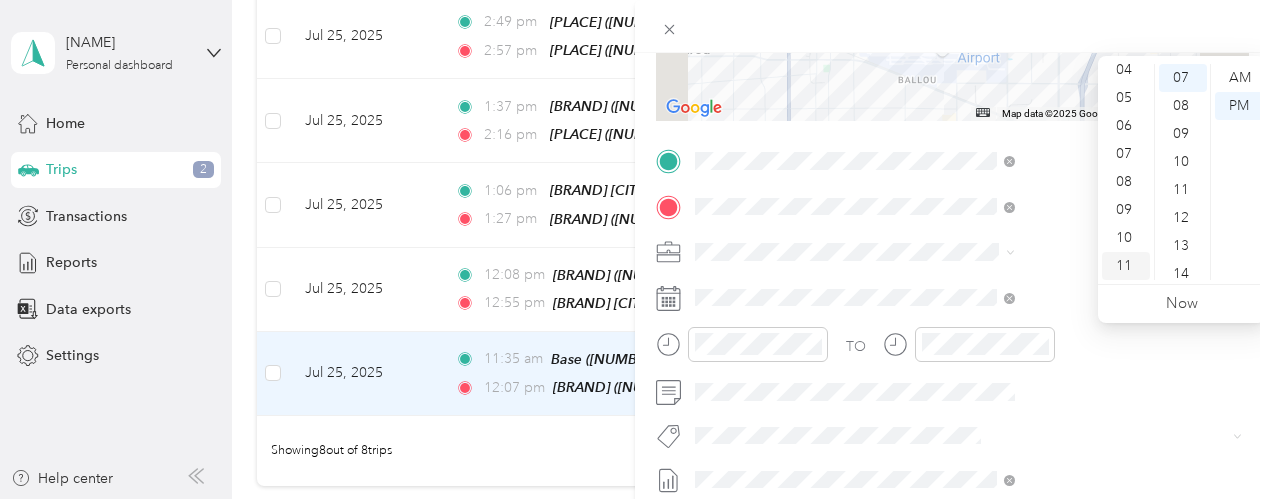 click on "11" at bounding box center (1126, 266) 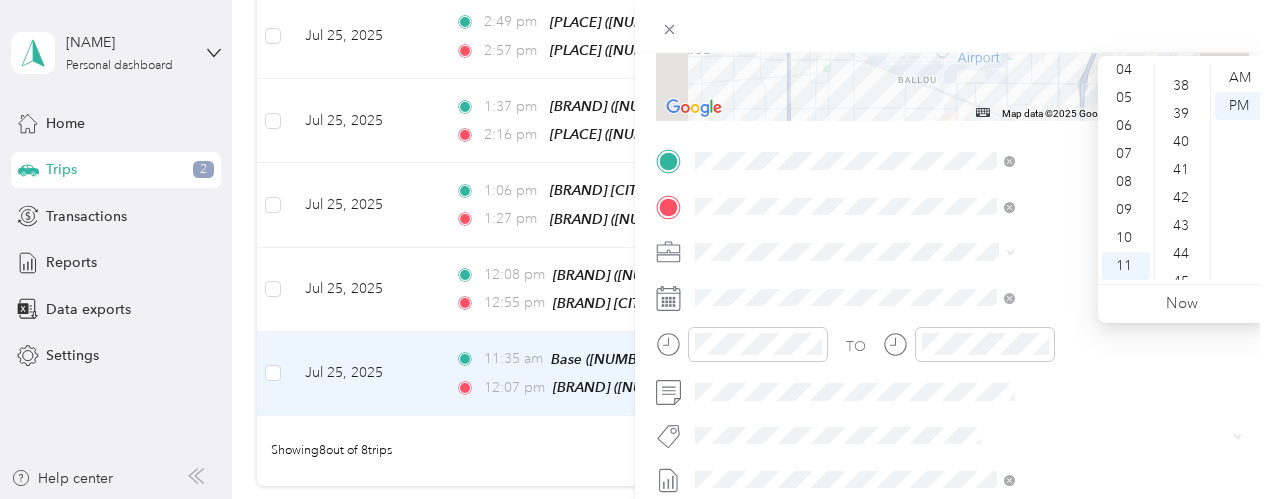 scroll, scrollTop: 1108, scrollLeft: 0, axis: vertical 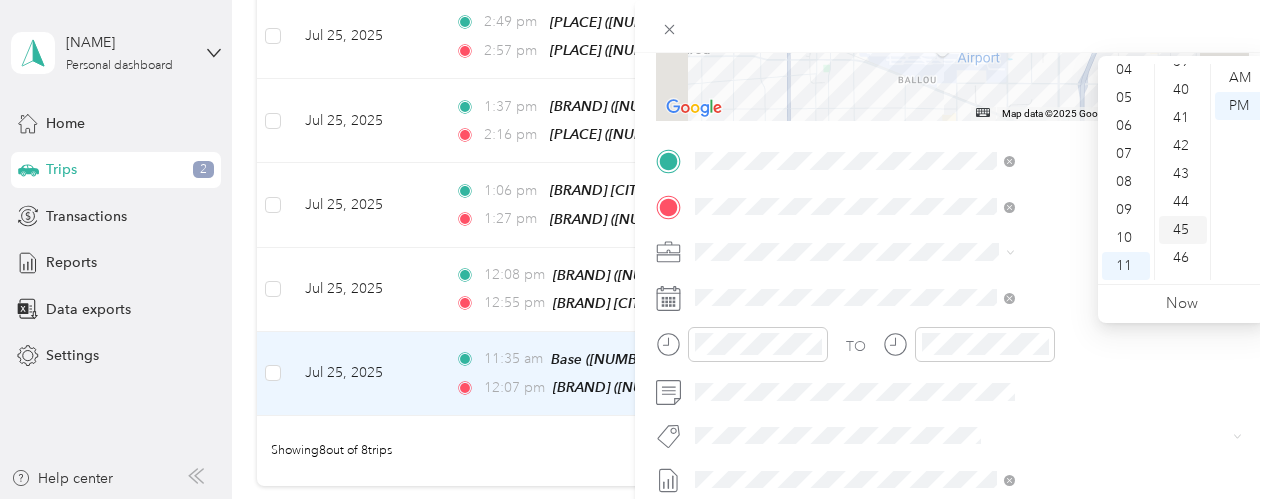 click on "45" at bounding box center [1183, 230] 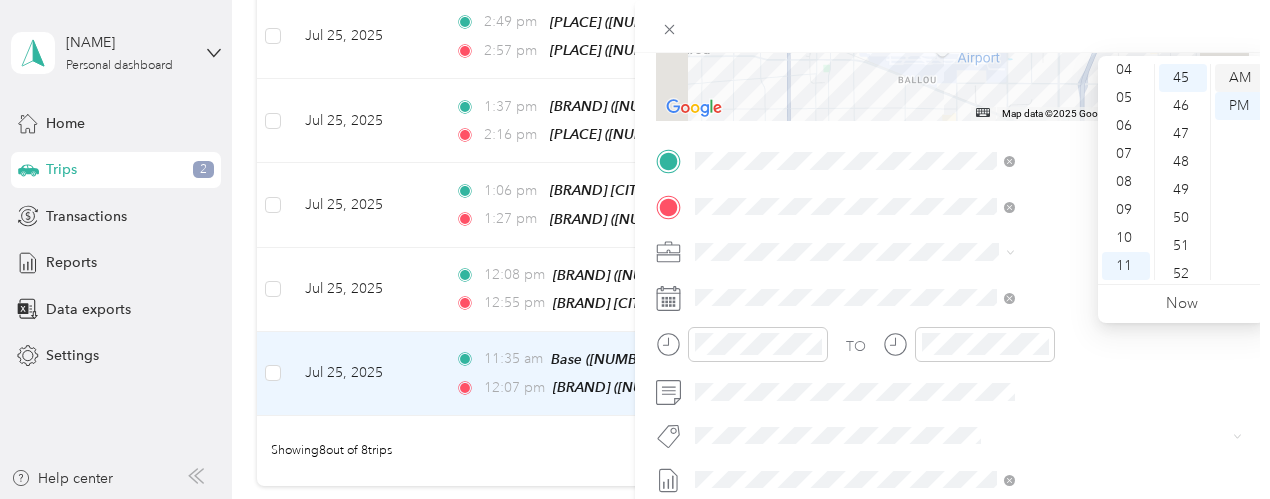 click on "AM" at bounding box center (1239, 78) 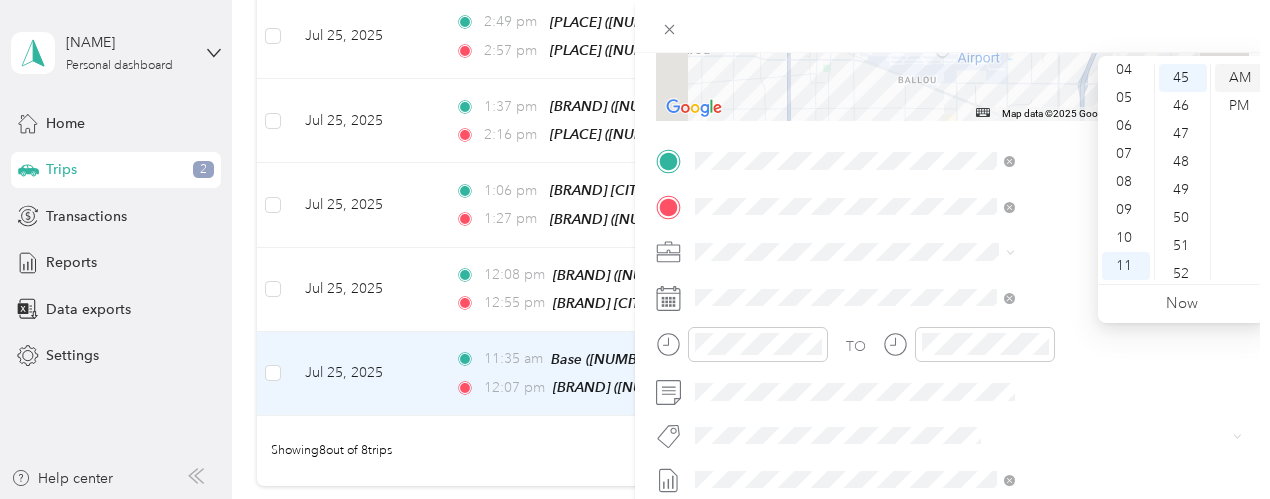 click on "AM" at bounding box center (1239, 78) 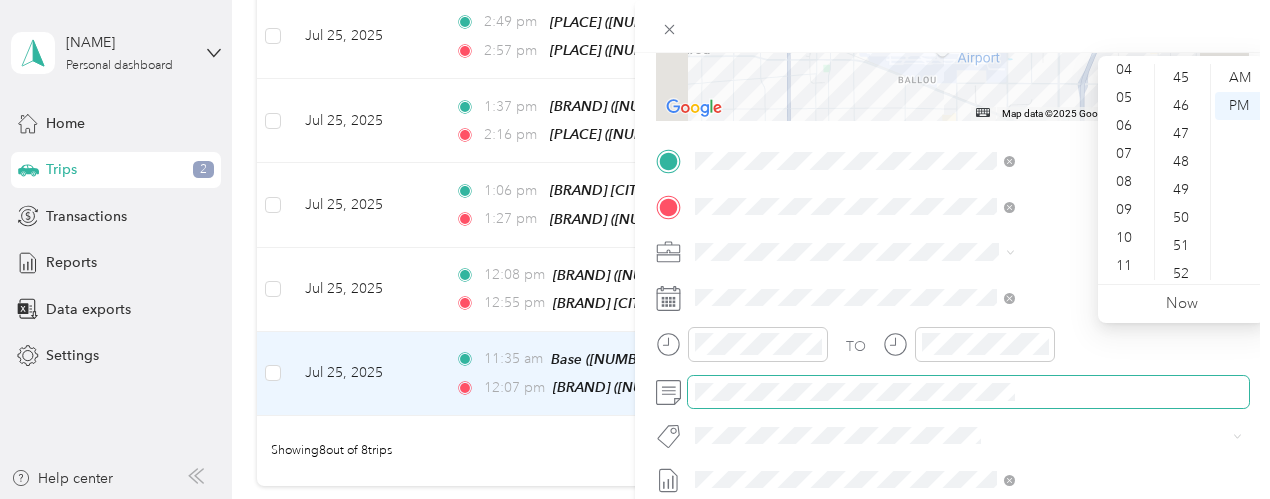 scroll, scrollTop: 0, scrollLeft: 0, axis: both 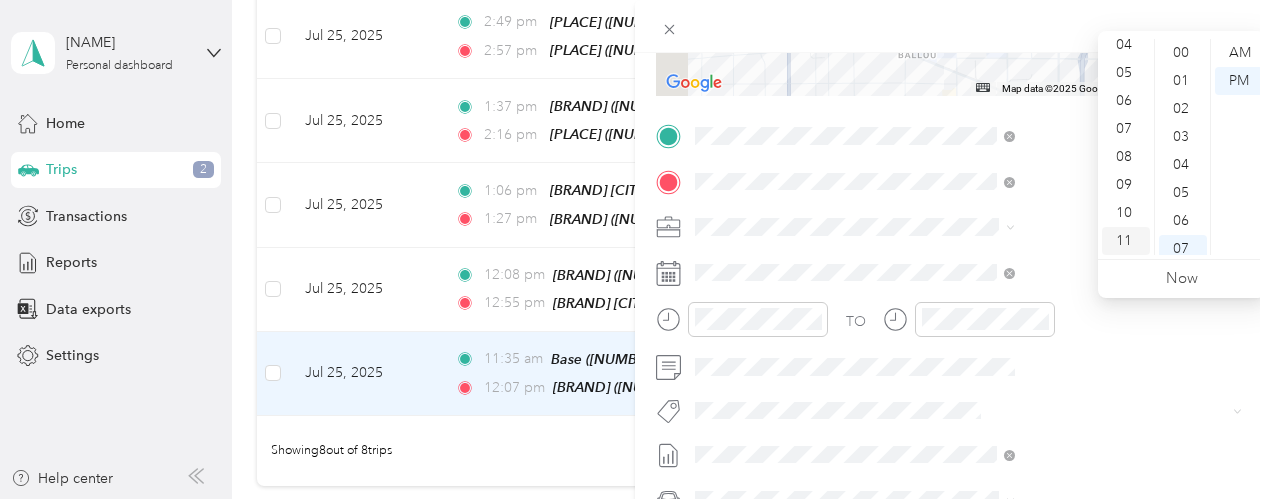 click on "11" at bounding box center [1126, 241] 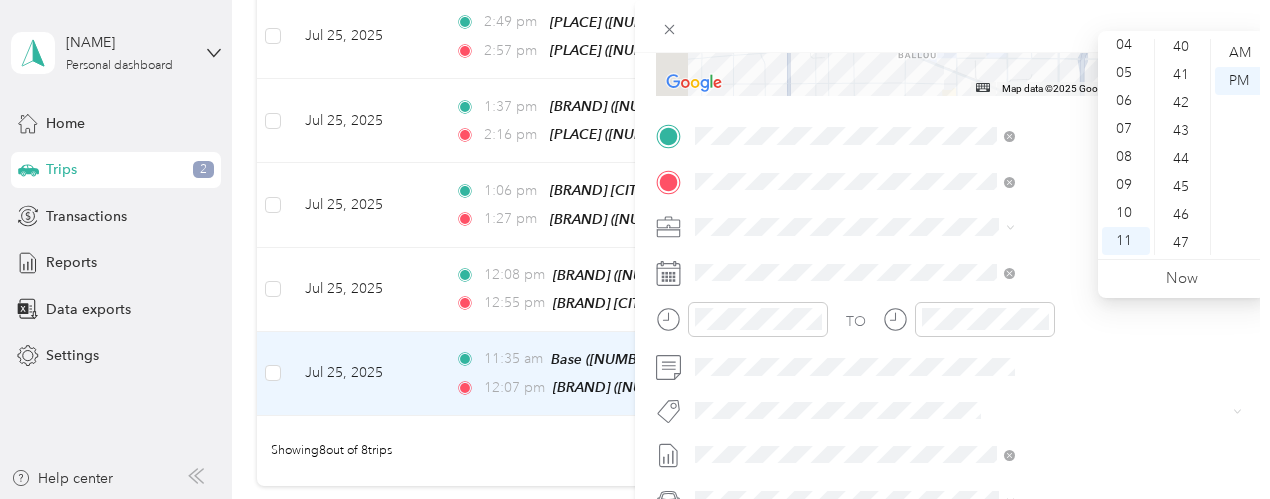 scroll, scrollTop: 1155, scrollLeft: 0, axis: vertical 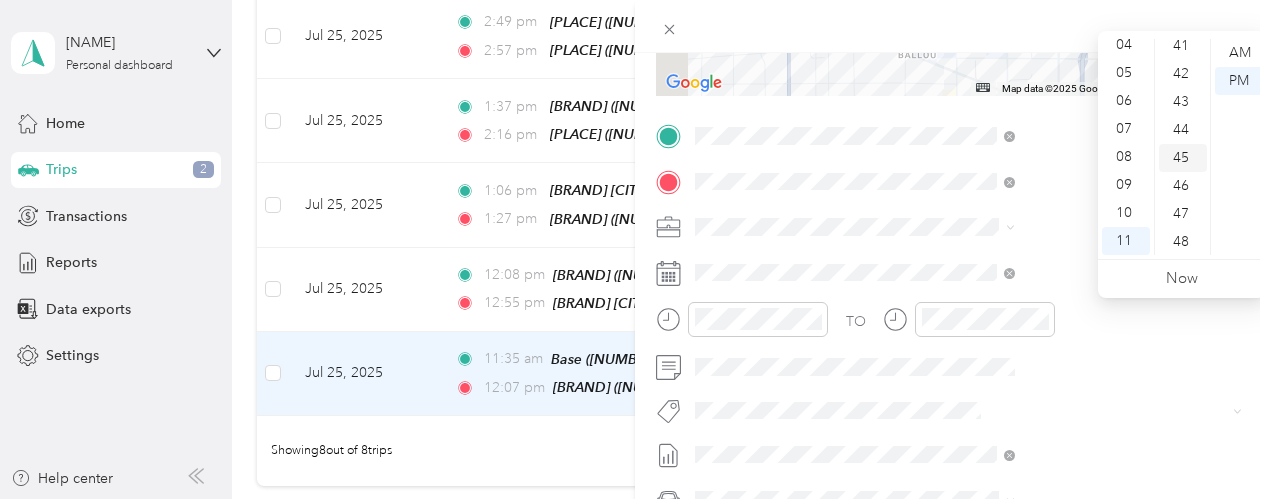 click on "45" at bounding box center (1183, 158) 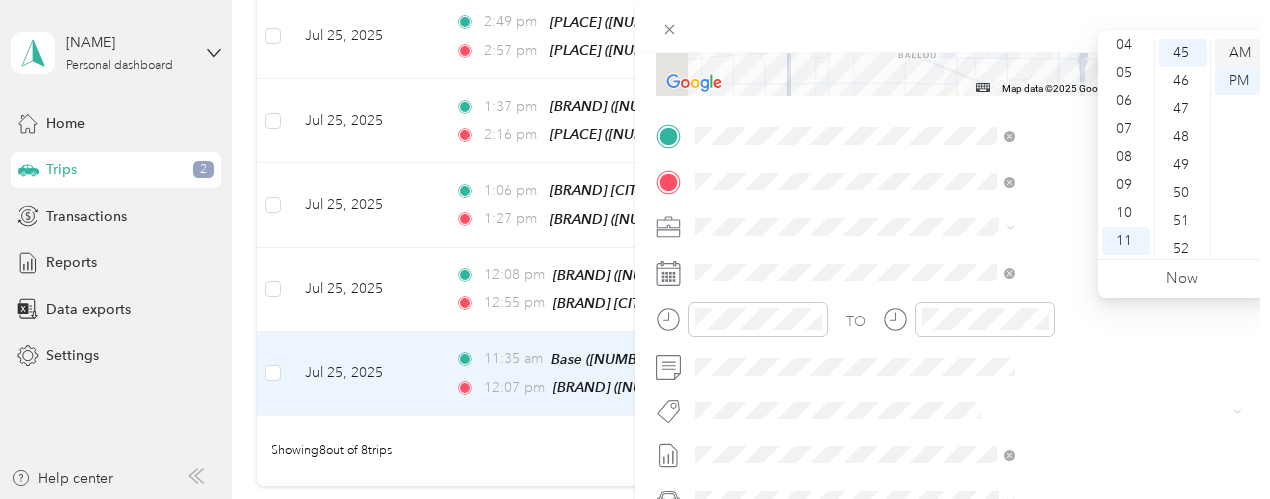 click on "AM" at bounding box center (1239, 53) 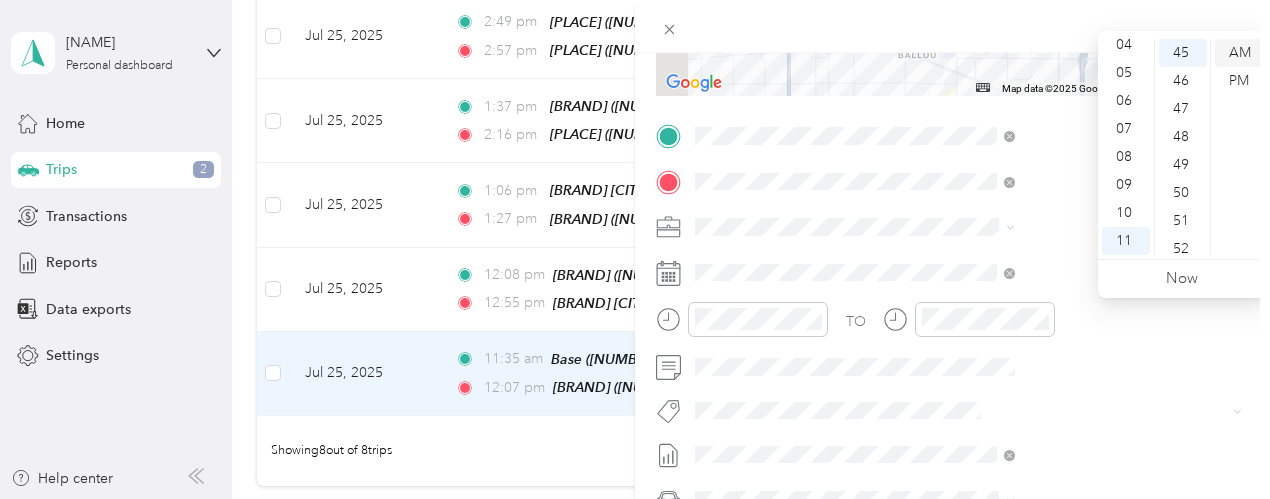 click on "AM" at bounding box center (1239, 53) 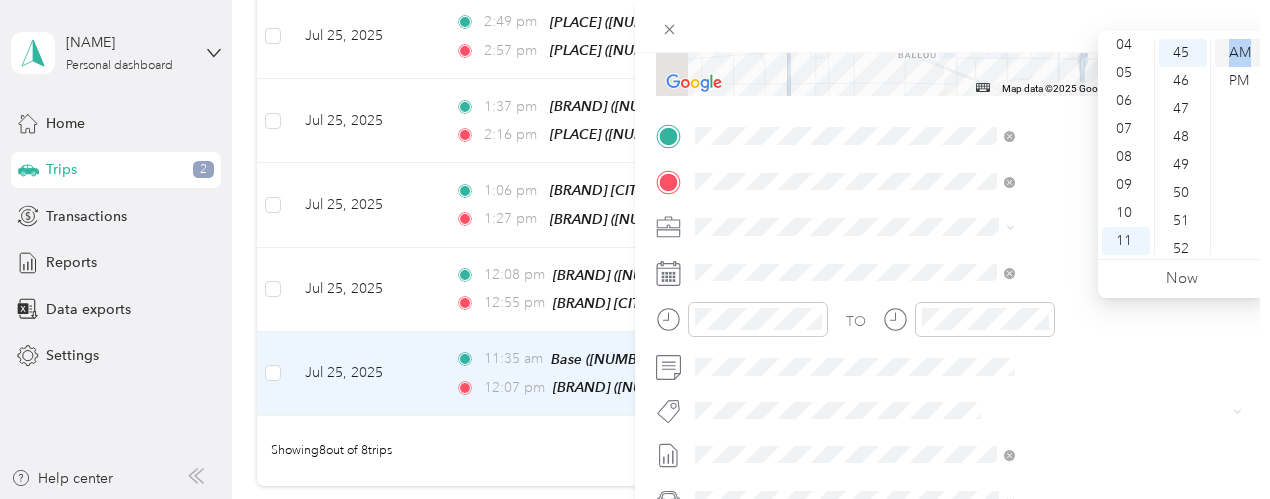 click on "AM" at bounding box center (1239, 53) 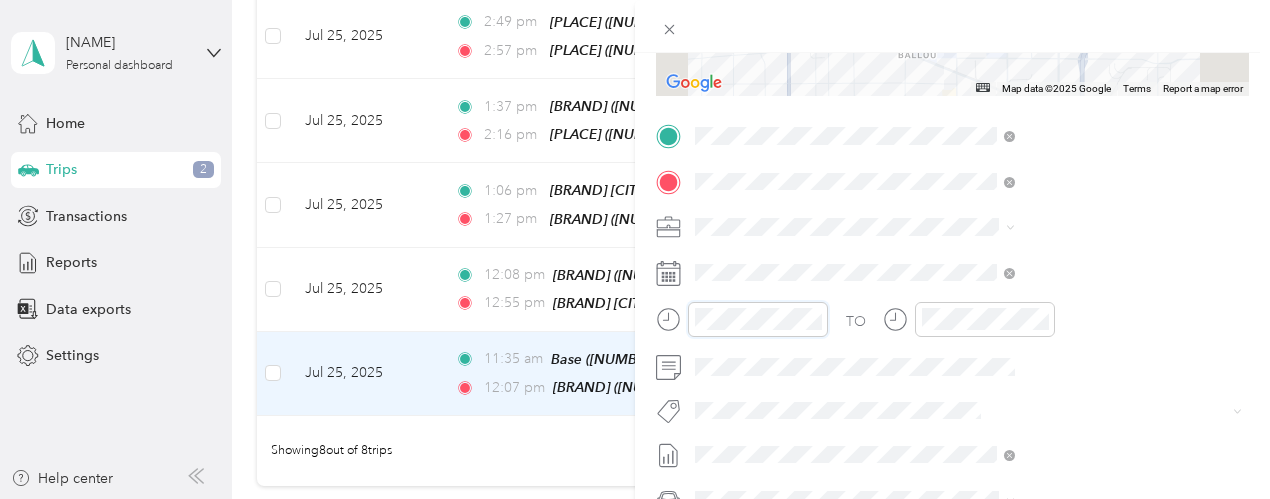 scroll, scrollTop: 980, scrollLeft: 0, axis: vertical 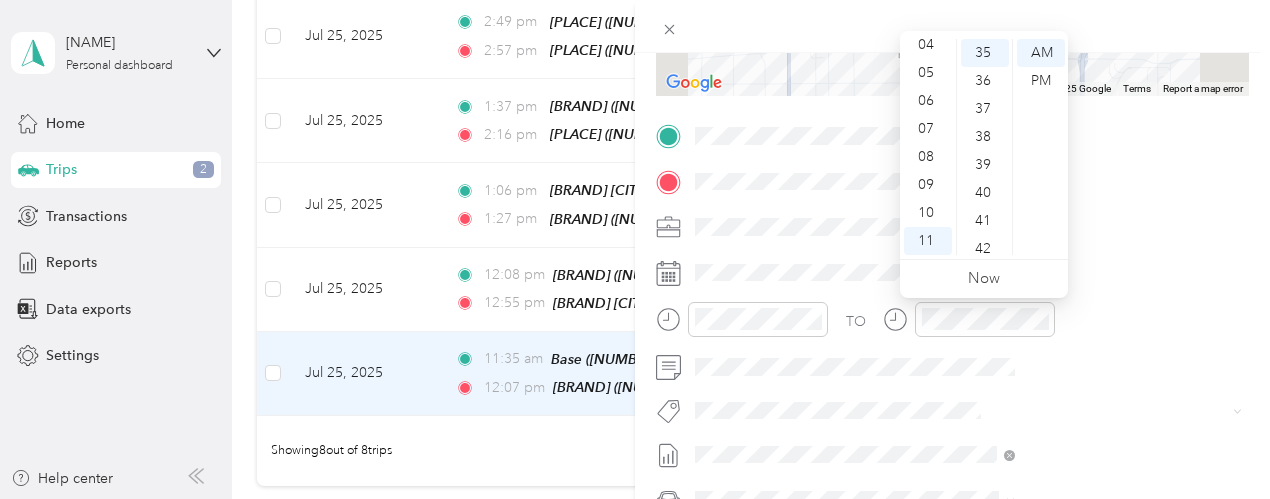 click on "TO Add photo" at bounding box center (952, 361) 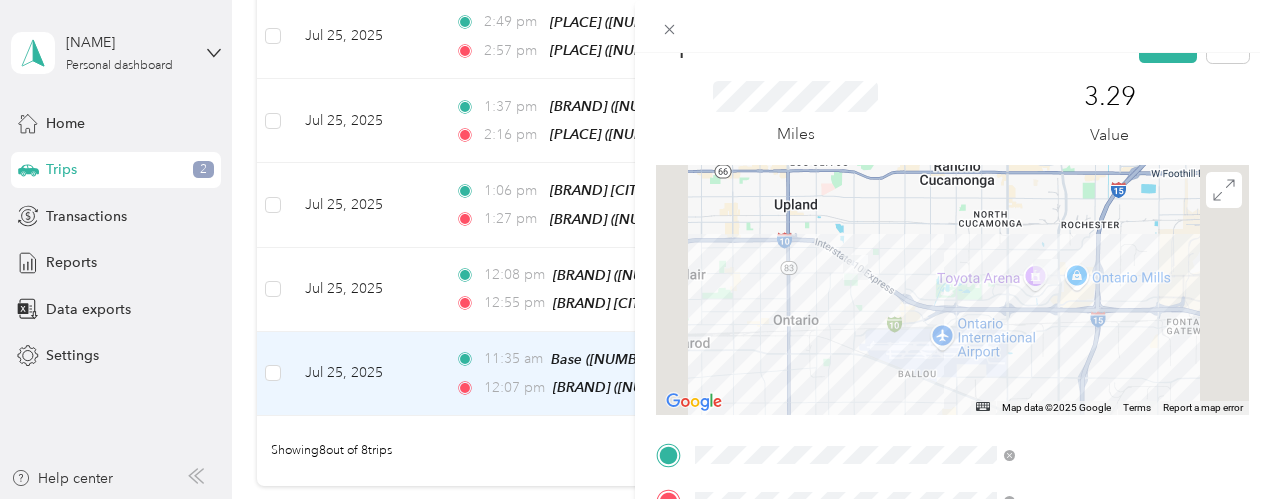 scroll, scrollTop: 0, scrollLeft: 0, axis: both 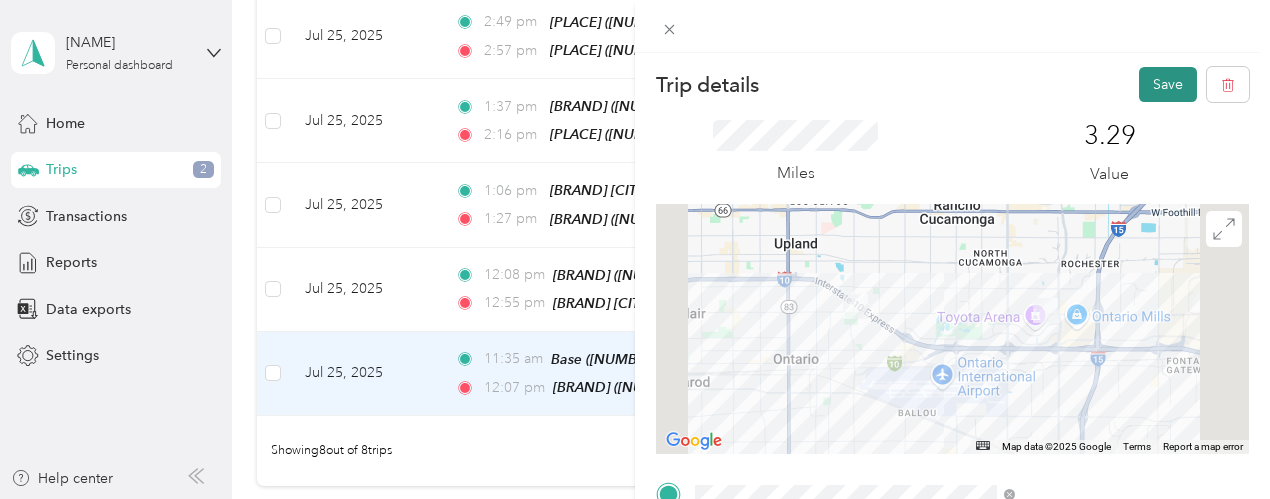 click on "Save" at bounding box center [1168, 84] 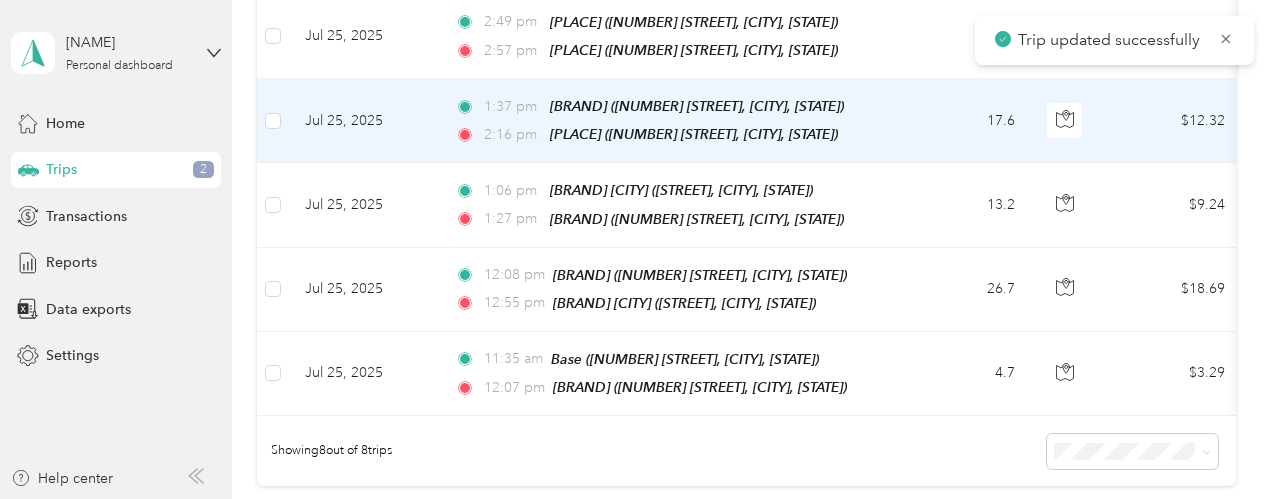 click on "$12.32" at bounding box center [1171, 121] 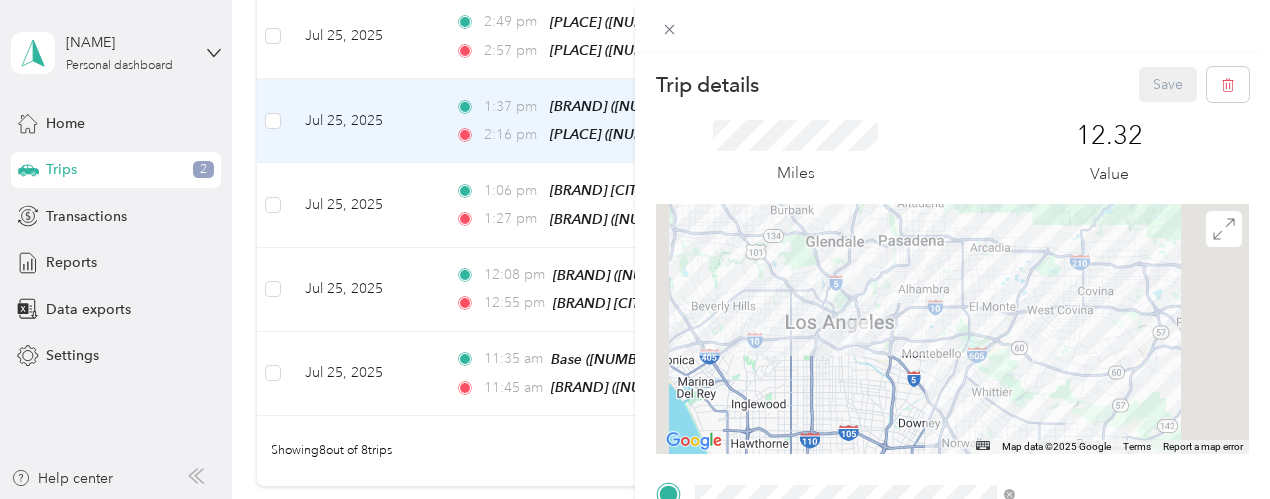 click on "Trip details Save This trip cannot be edited because it is either under review, approved, or paid. Contact your Team Manager to edit it. Miles [NUMBER] Value  ← Move left → Move right ↑ Move up ↓ Move down + Zoom in - Zoom out Home Jump left by [PERCENT]% End Jump right by [PERCENT]% Page Up Jump up by [PERCENT]% Page Down Jump down by [PERCENT]% Map Data Map data ©[YEAR] Google Map data ©[YEAR] Google [NUMBER] km  Click to toggle between metric and imperial units Terms Report a map error TO Add photo" at bounding box center (635, 249) 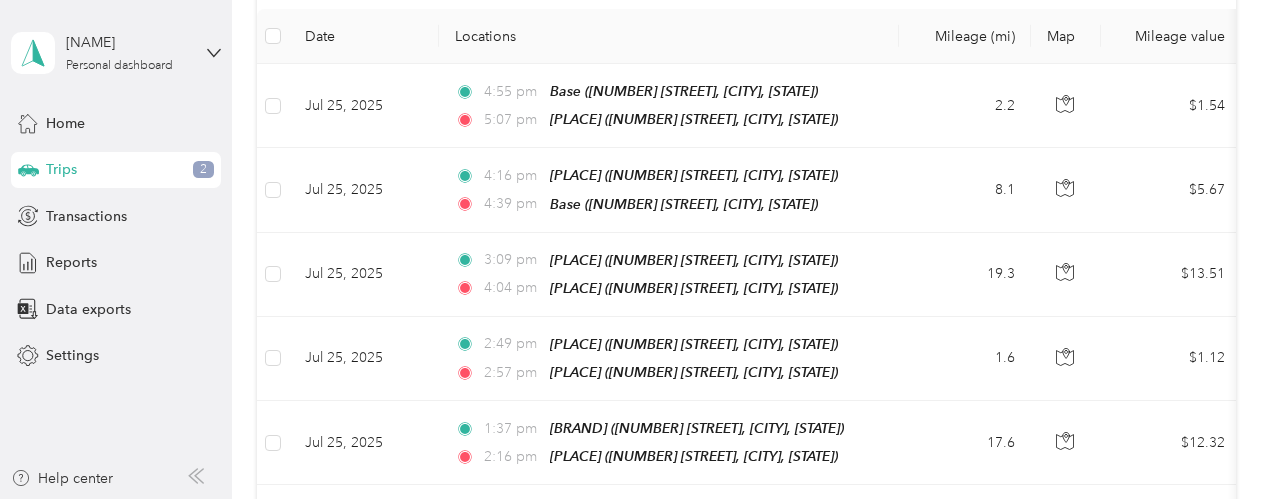 scroll, scrollTop: 267, scrollLeft: 0, axis: vertical 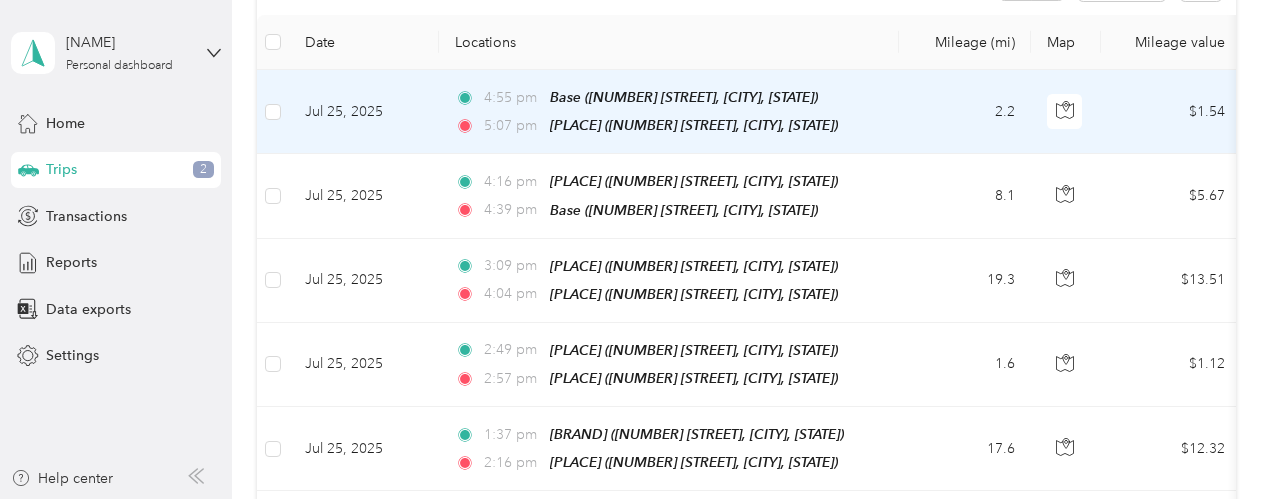 click on "2.2" at bounding box center [965, 112] 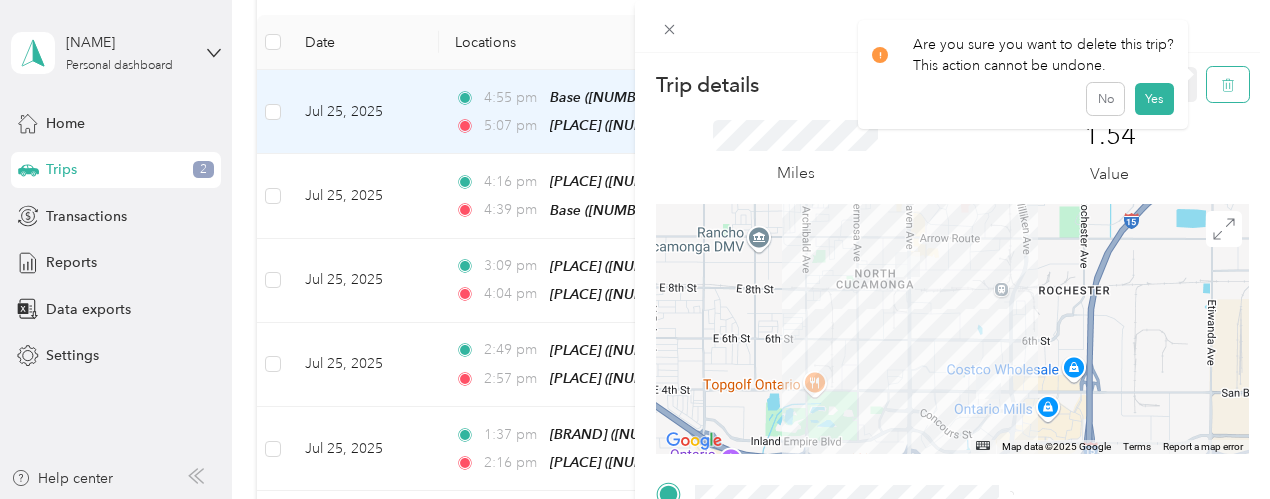 click 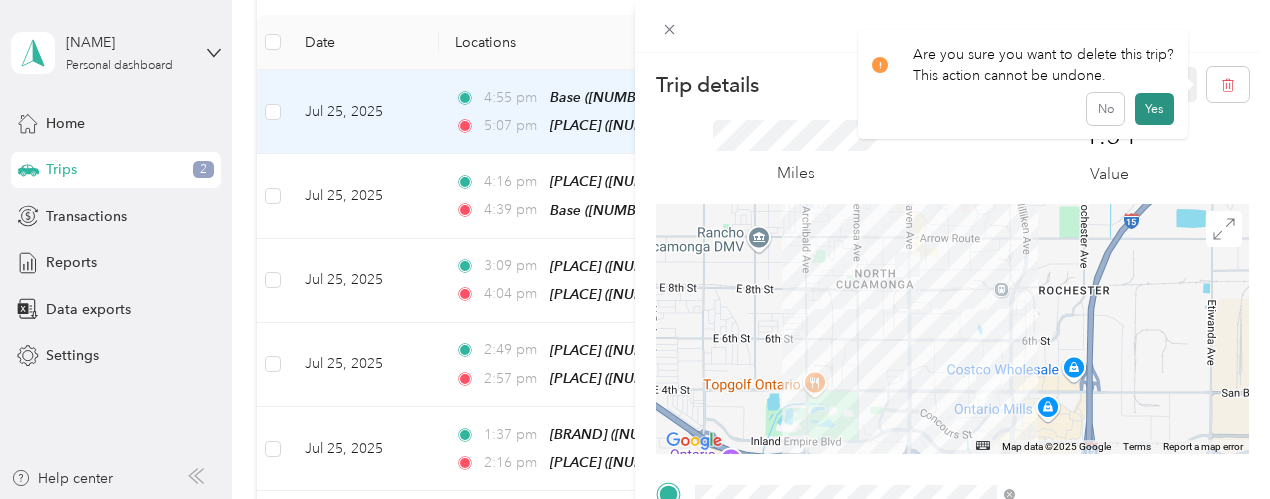 click on "Yes" at bounding box center [1154, 109] 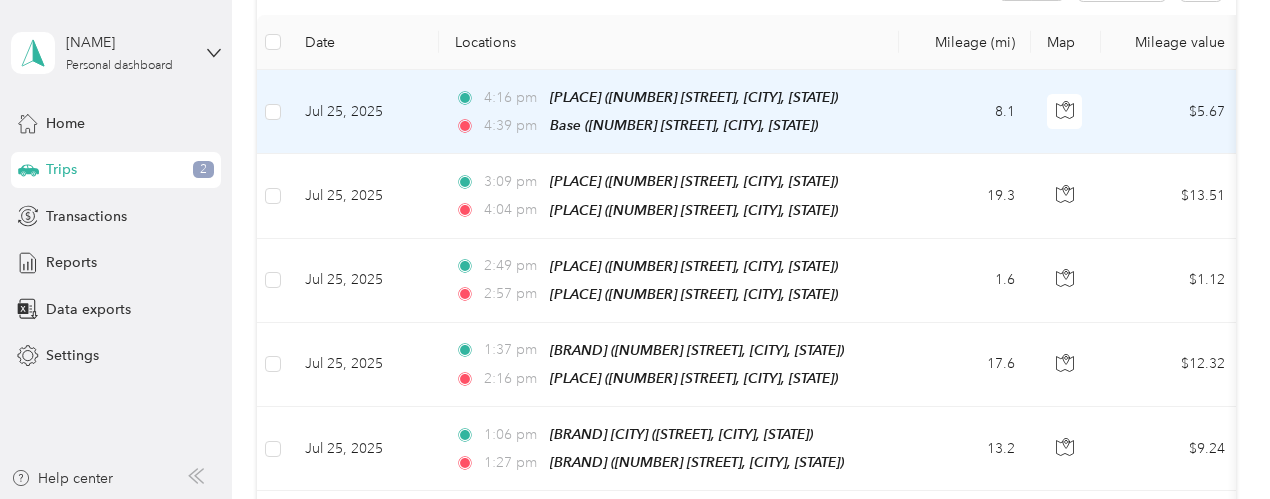 click on "8.1" at bounding box center (965, 112) 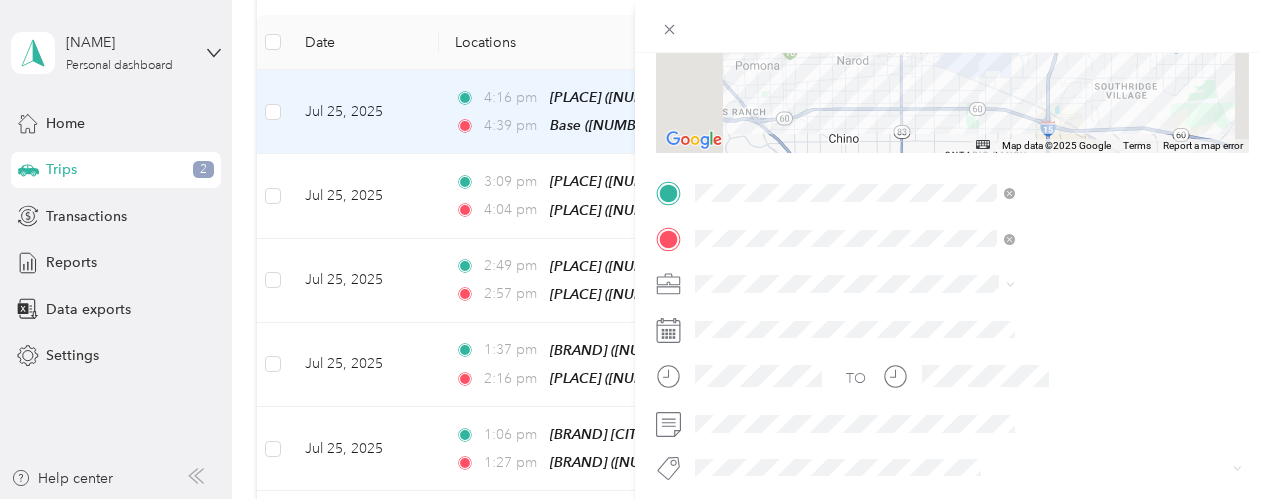 scroll, scrollTop: 330, scrollLeft: 0, axis: vertical 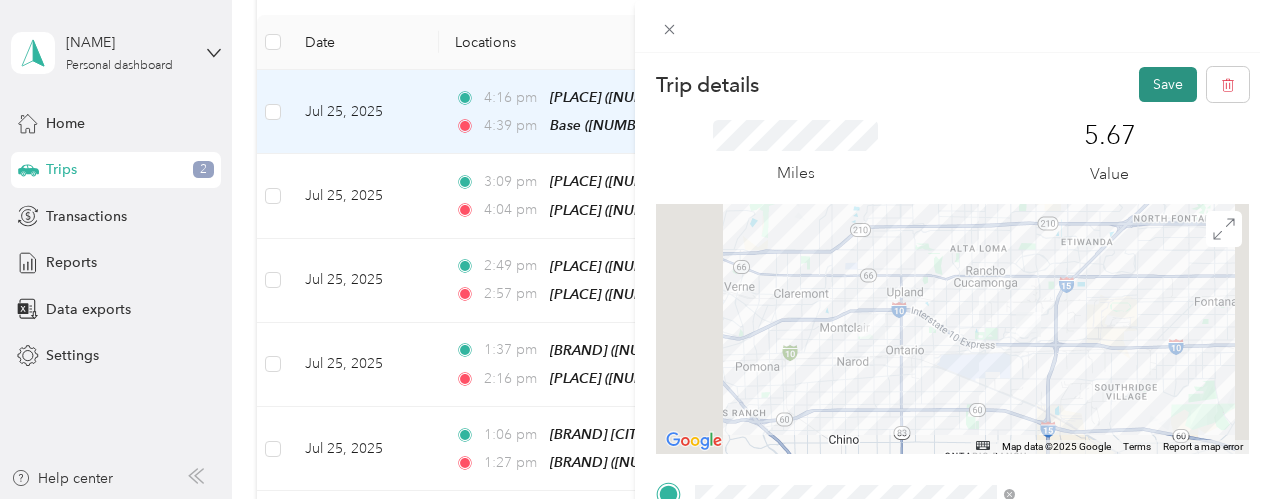 click on "Save" at bounding box center [1168, 84] 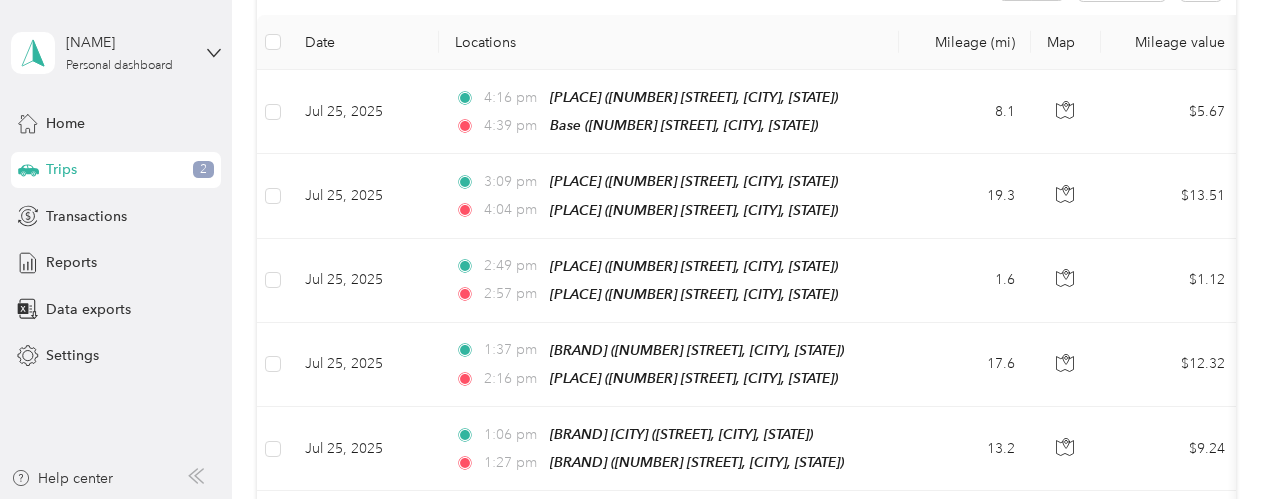 scroll, scrollTop: 0, scrollLeft: 0, axis: both 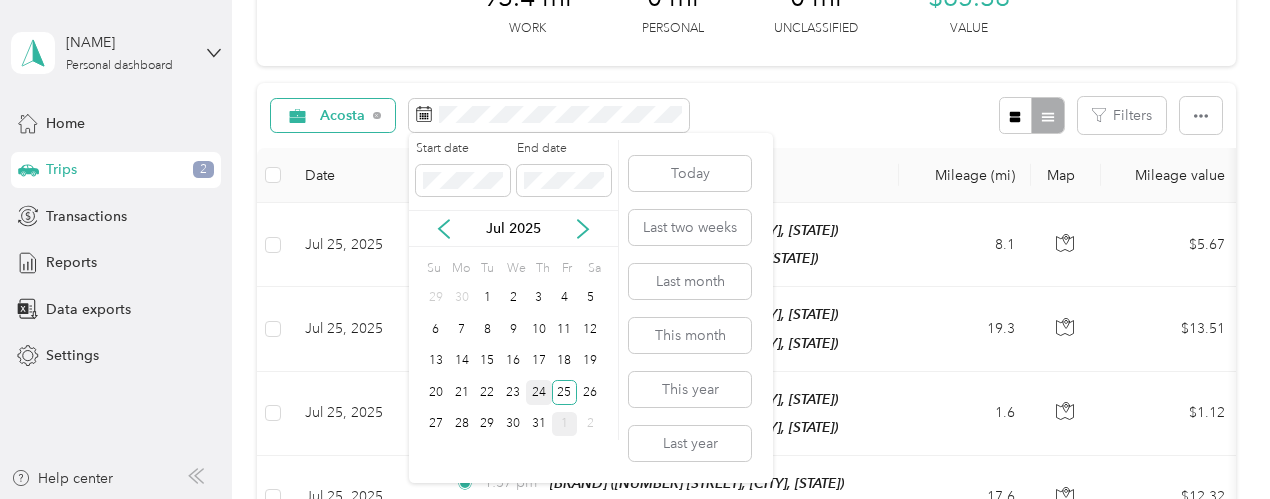 click on "24" at bounding box center (539, 392) 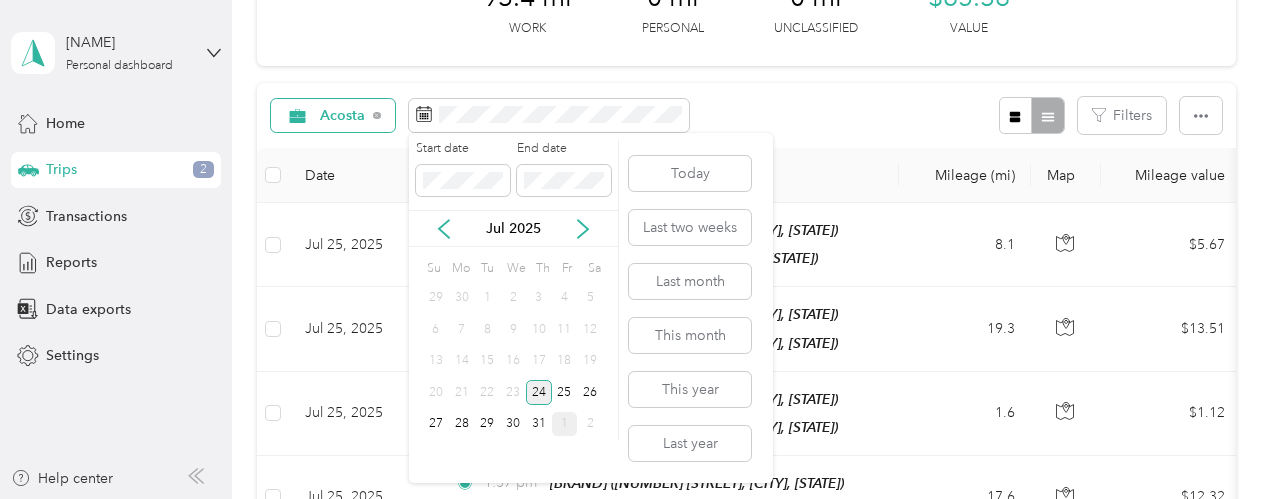 click on "24" at bounding box center (539, 392) 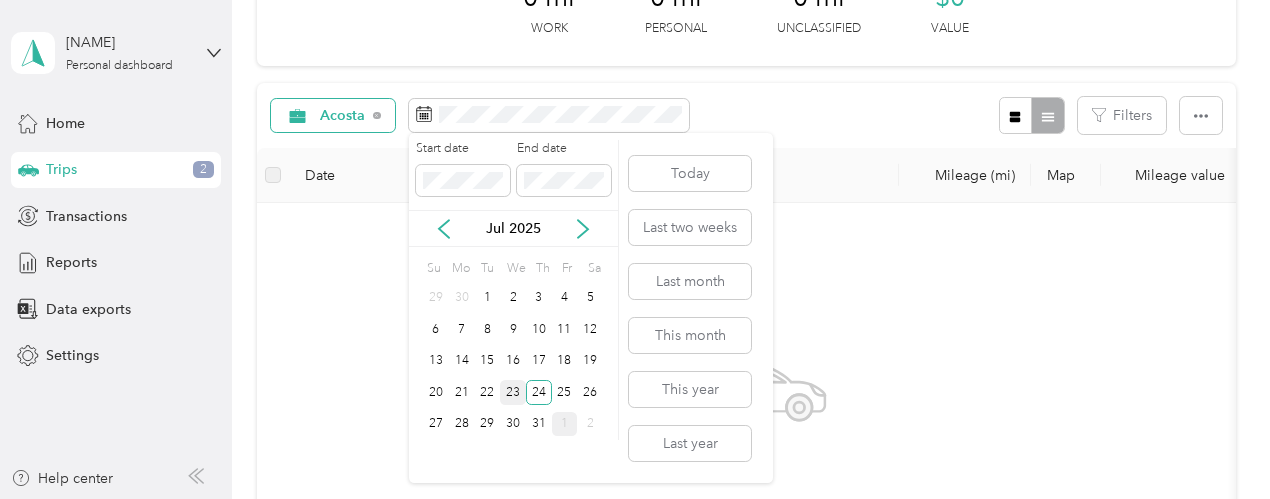 click on "23" at bounding box center (513, 392) 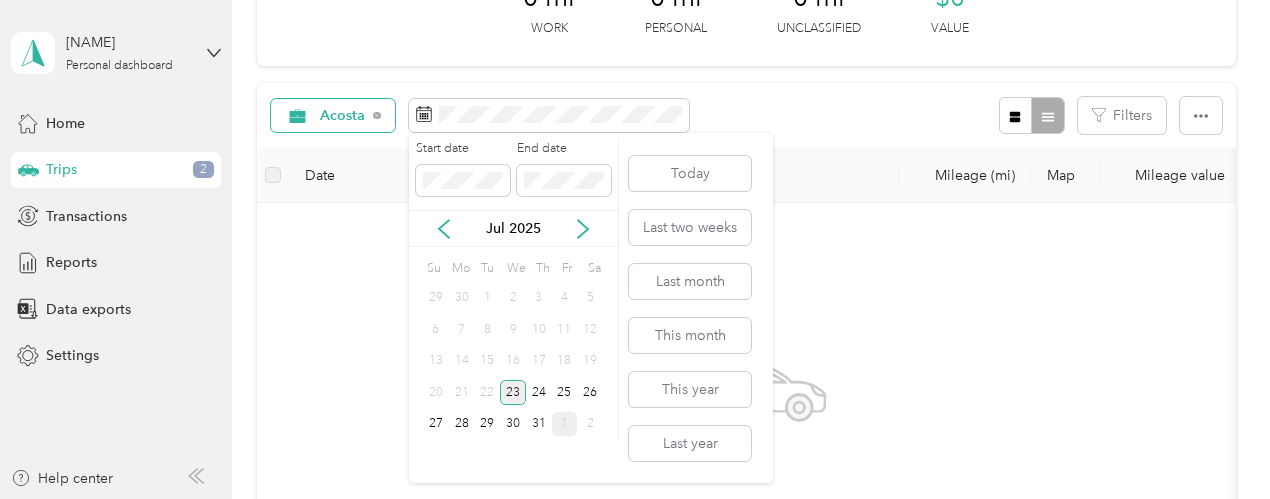 click on "23" at bounding box center [513, 392] 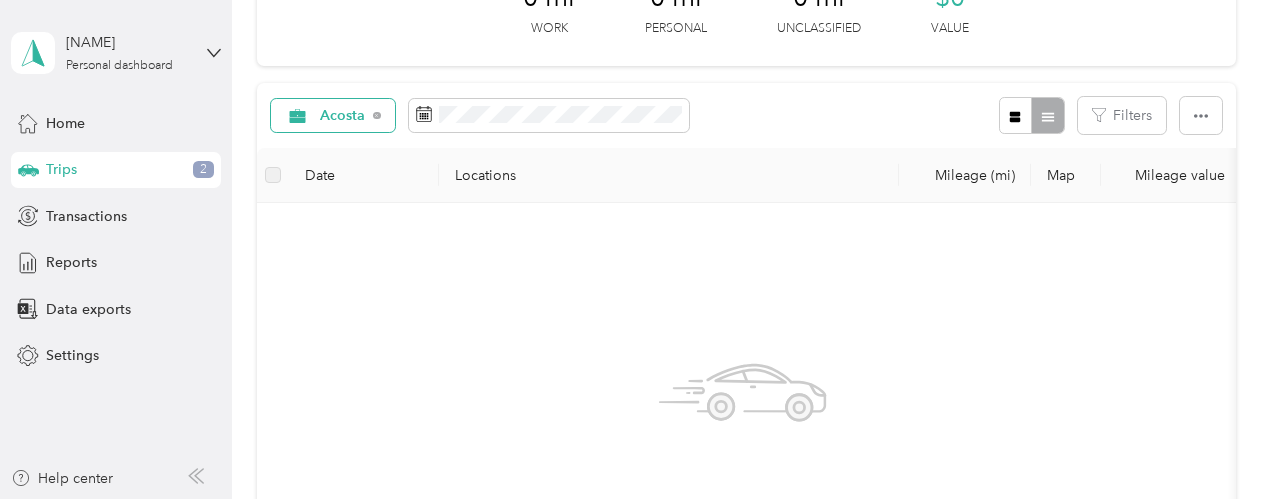 click on "Acosta" at bounding box center (333, 116) 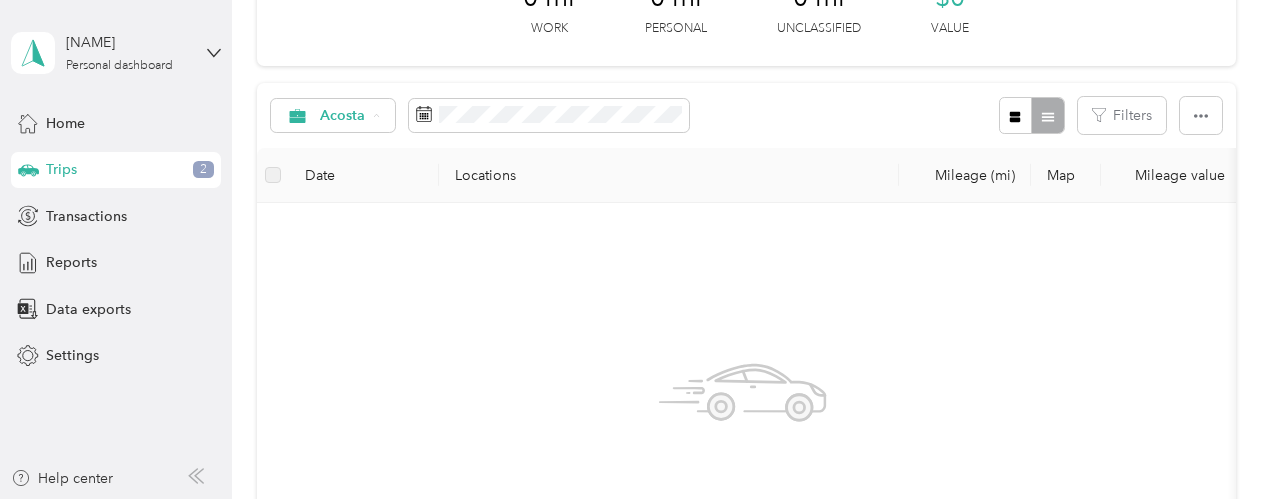 click on "All purposes" at bounding box center (344, 150) 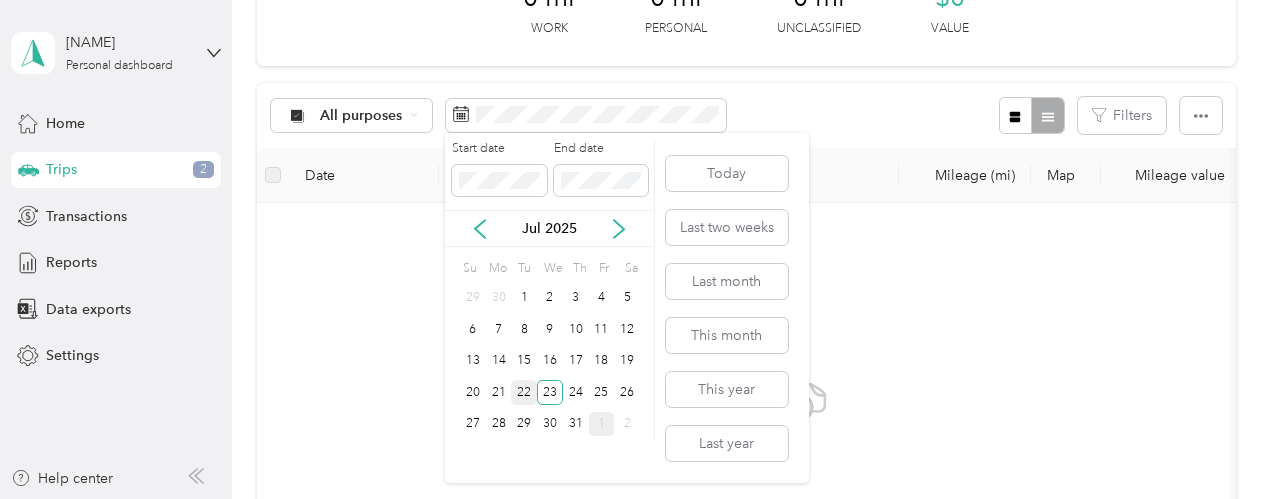 click on "22" at bounding box center [524, 392] 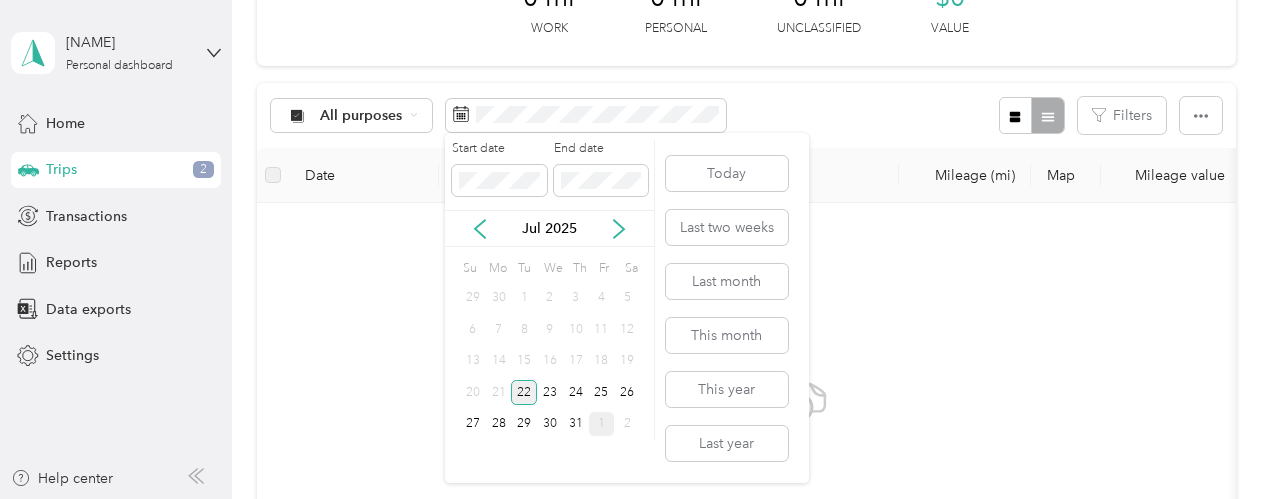 click on "22" at bounding box center (524, 392) 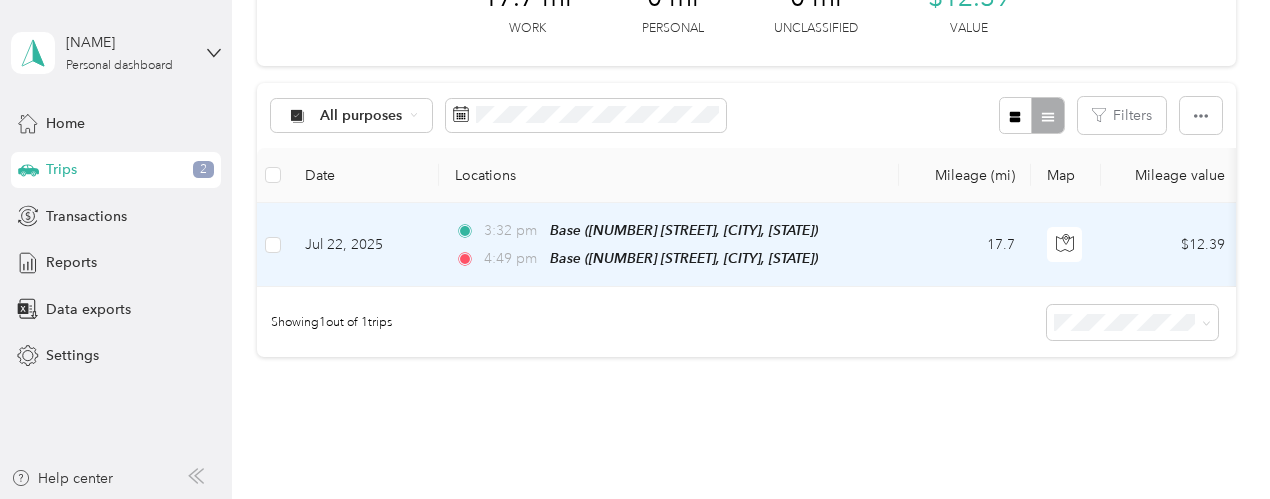 click on "17.7" at bounding box center (965, 245) 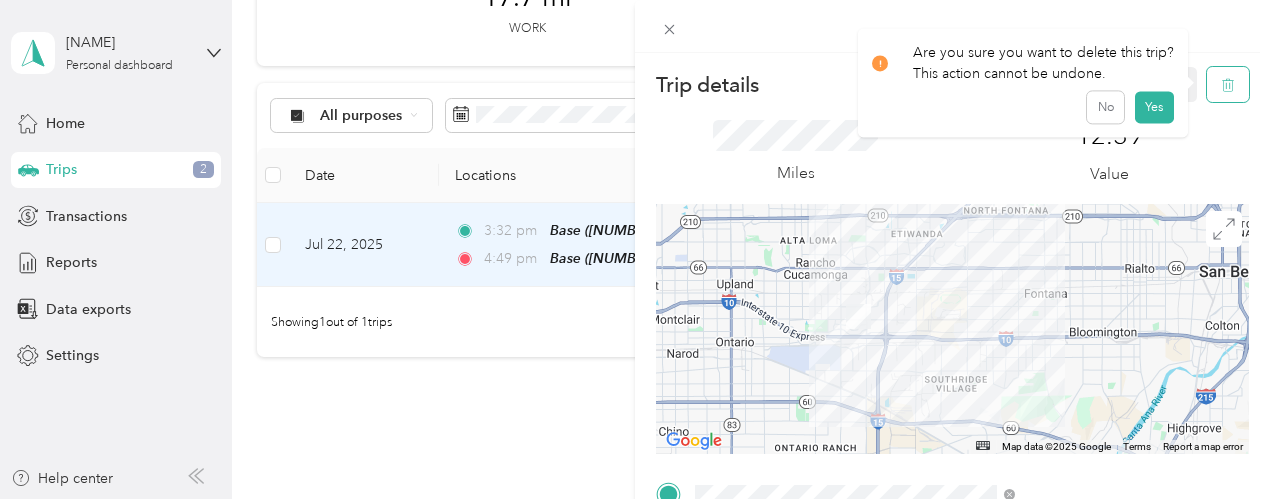 click 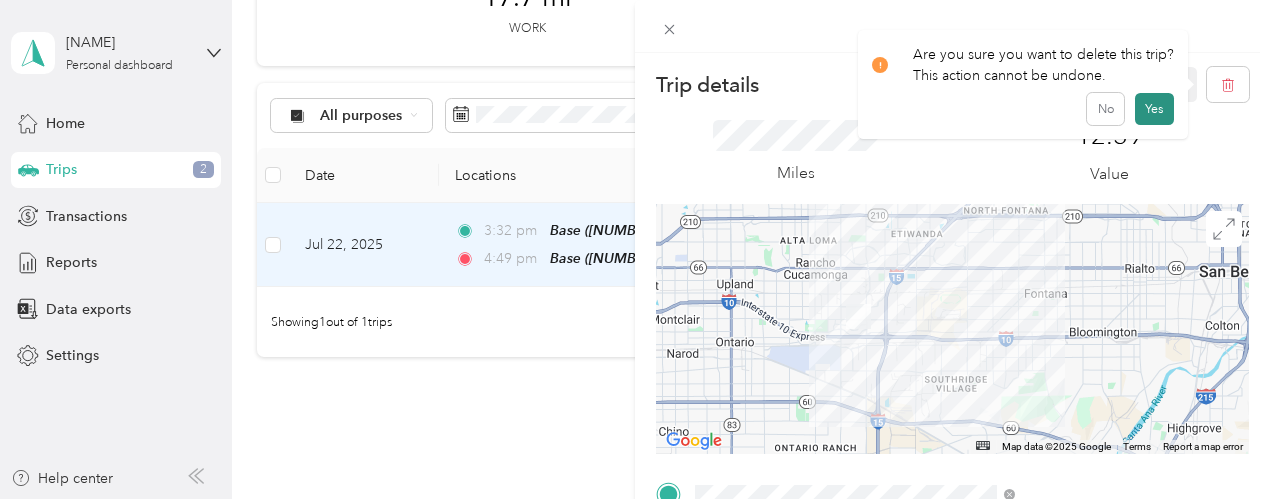 click on "Yes" at bounding box center (1154, 109) 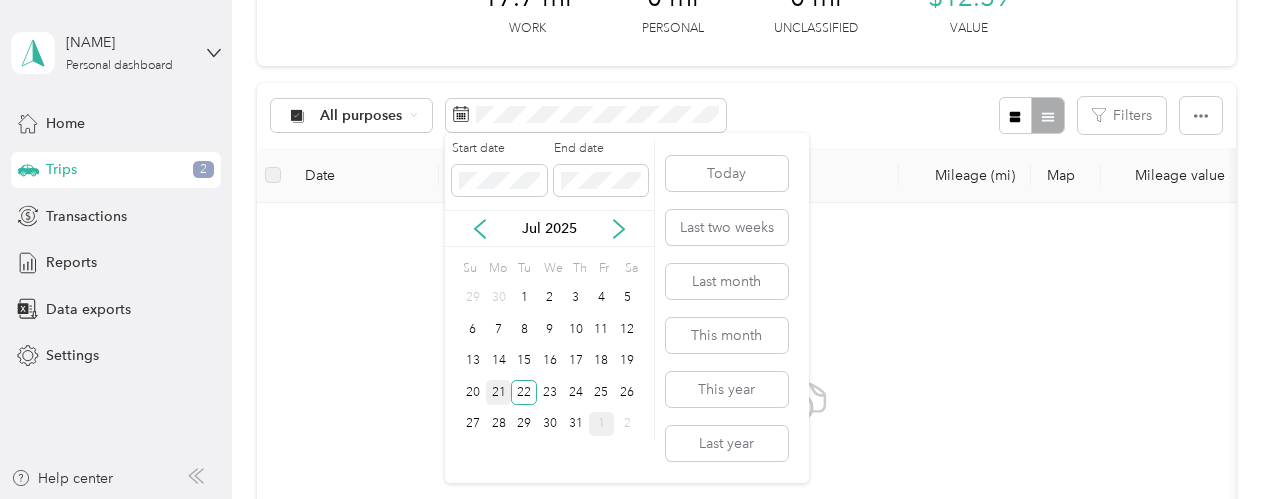 click on "21" at bounding box center [499, 392] 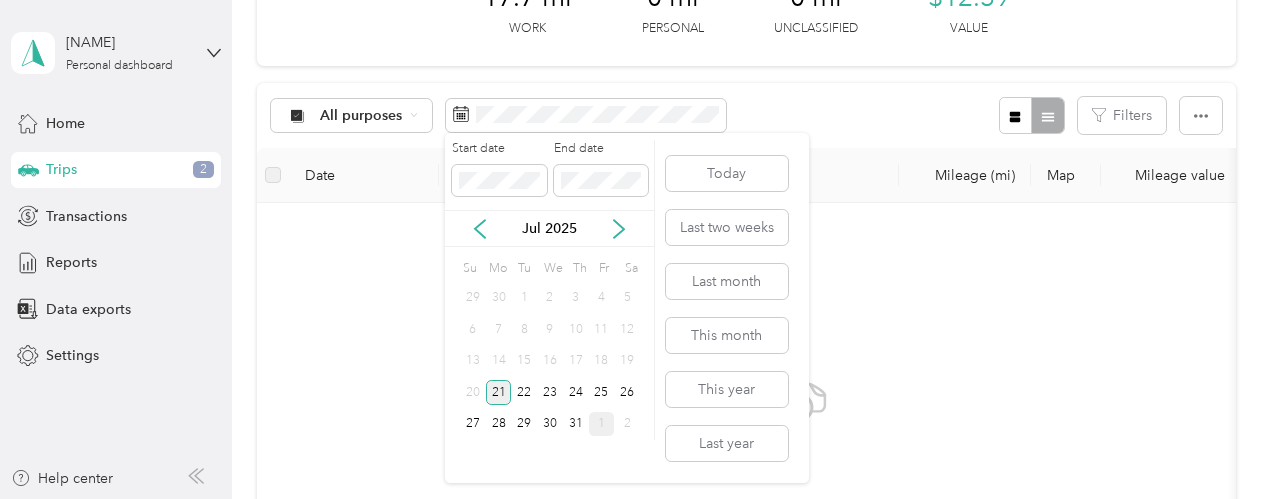 click on "21" at bounding box center [499, 392] 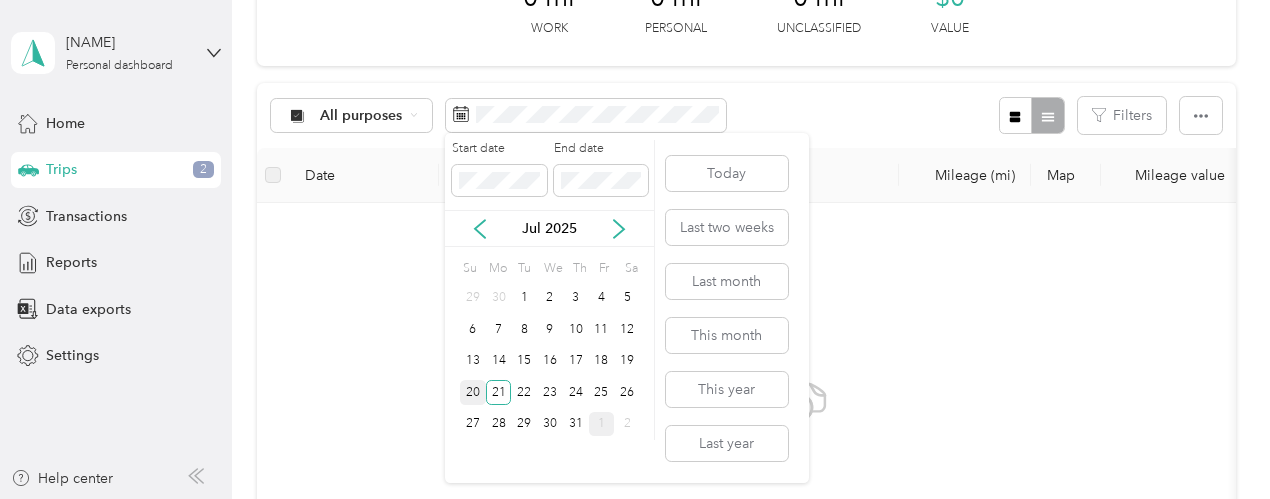 click on "20" at bounding box center [473, 392] 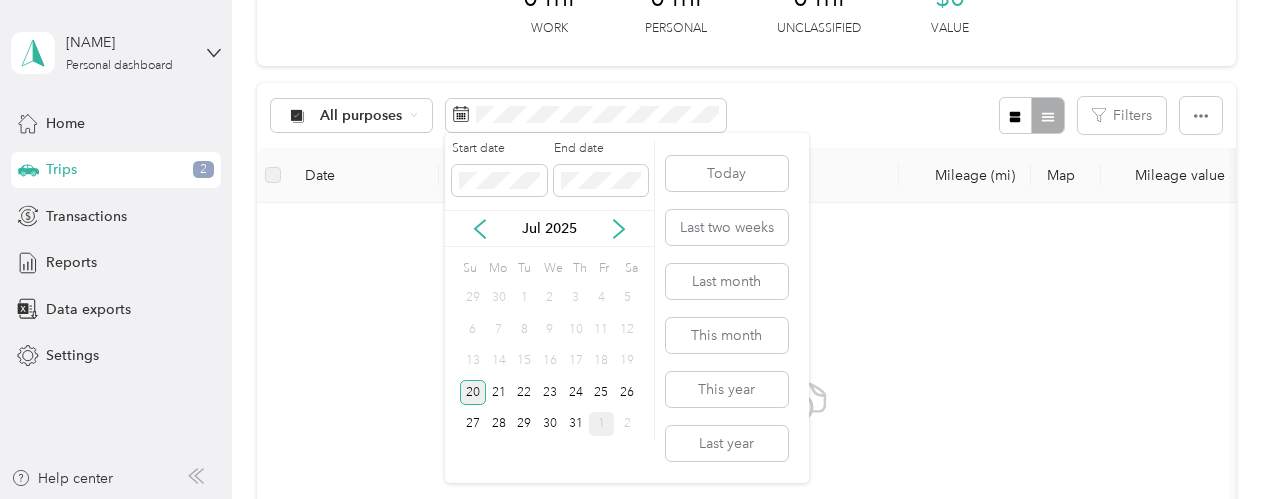 click on "20" at bounding box center (473, 392) 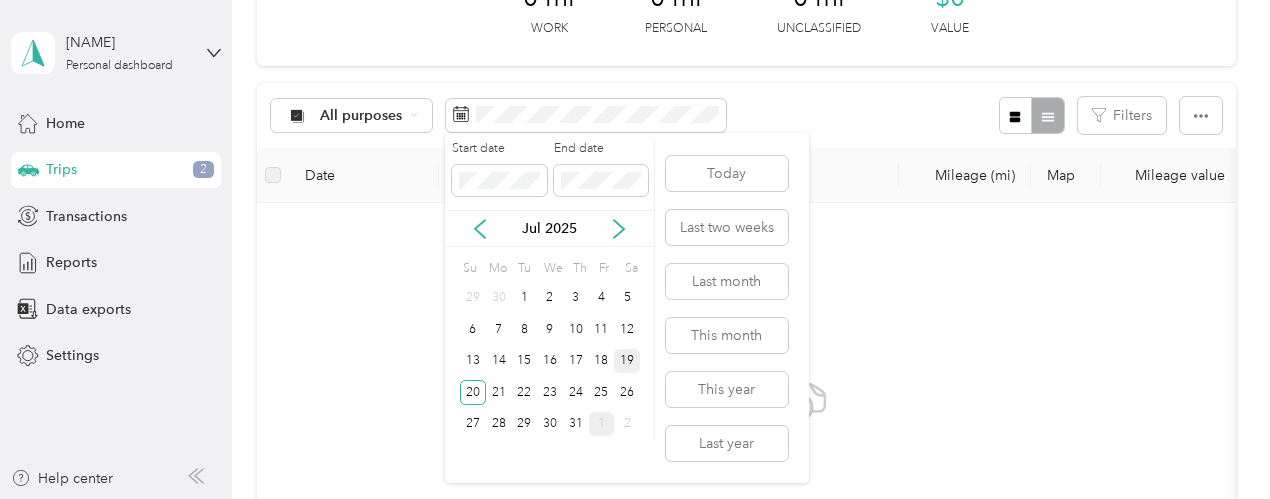 click on "19" at bounding box center [627, 361] 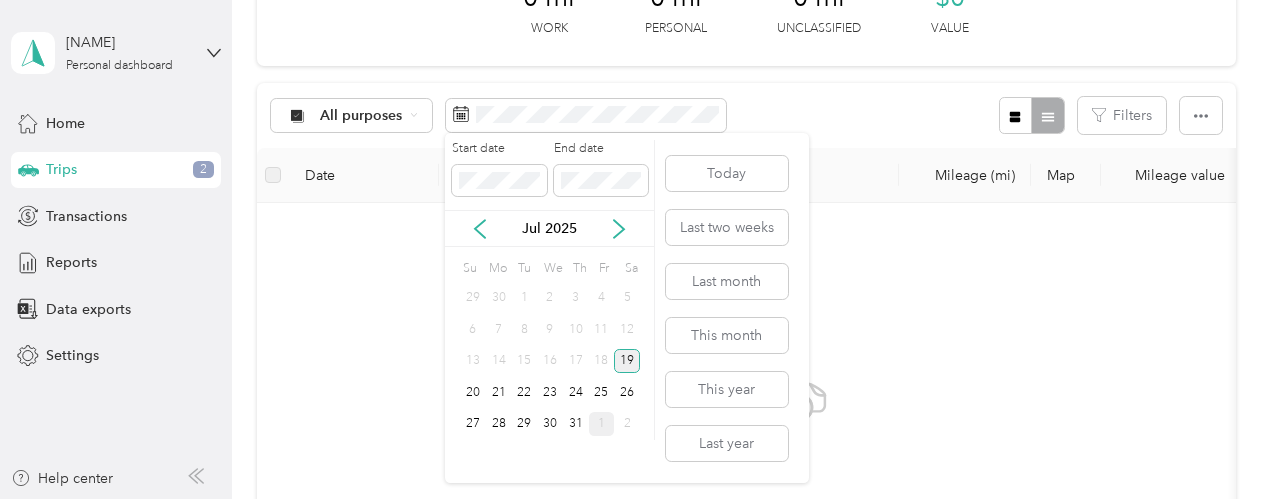 click on "19" at bounding box center (627, 361) 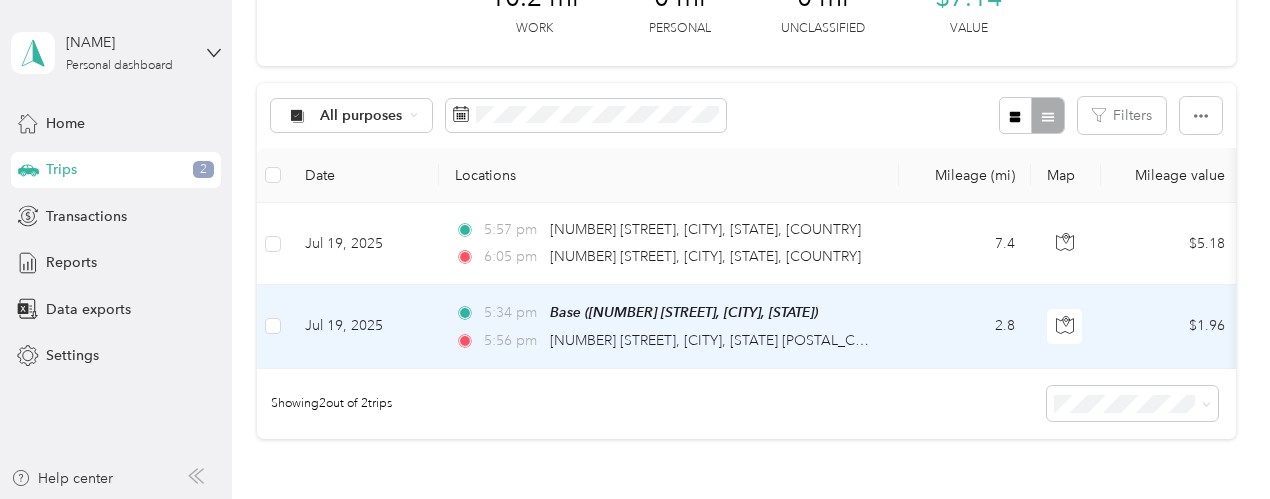 drag, startPoint x: 907, startPoint y: 323, endPoint x: 900, endPoint y: 335, distance: 13.892444 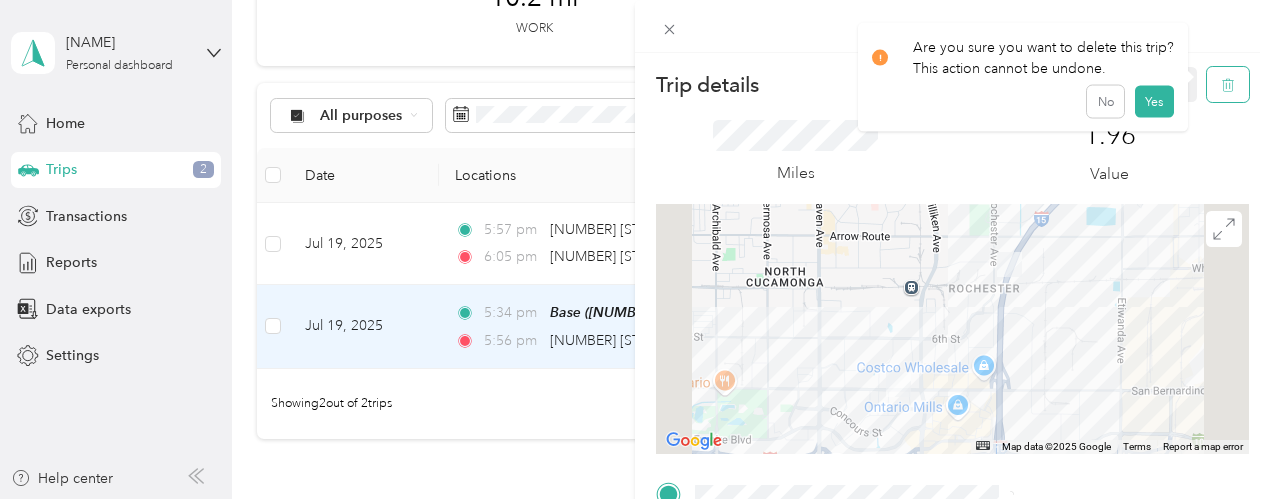 click 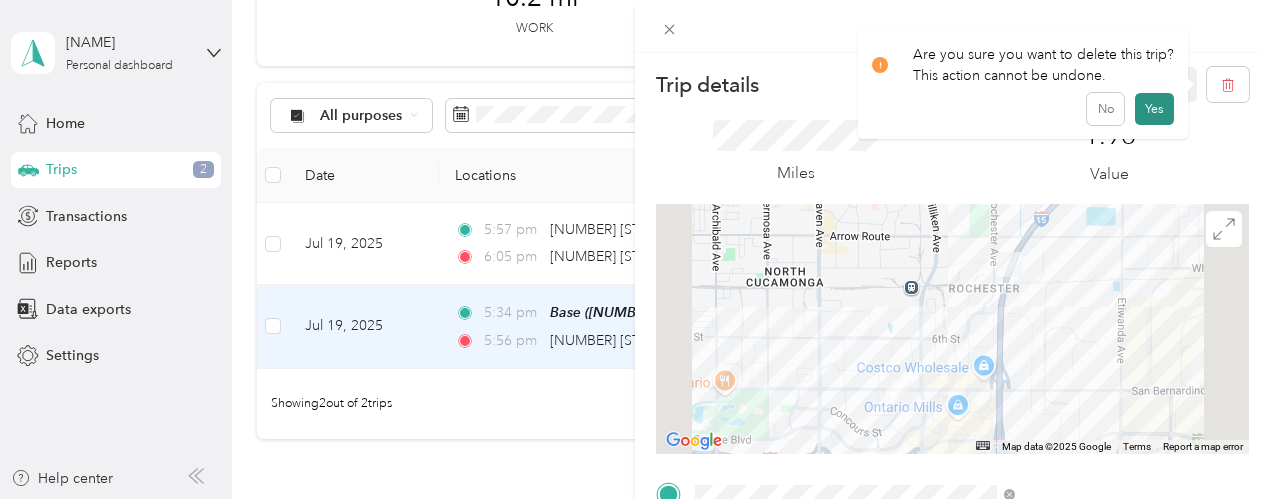 click on "Yes" at bounding box center [1154, 109] 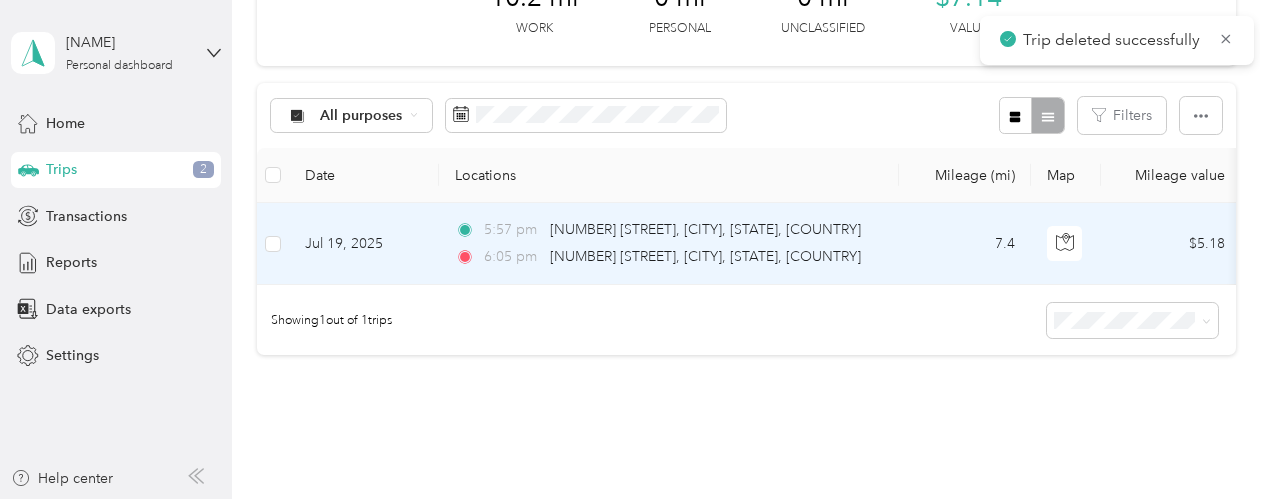 click on "7.4" at bounding box center [965, 244] 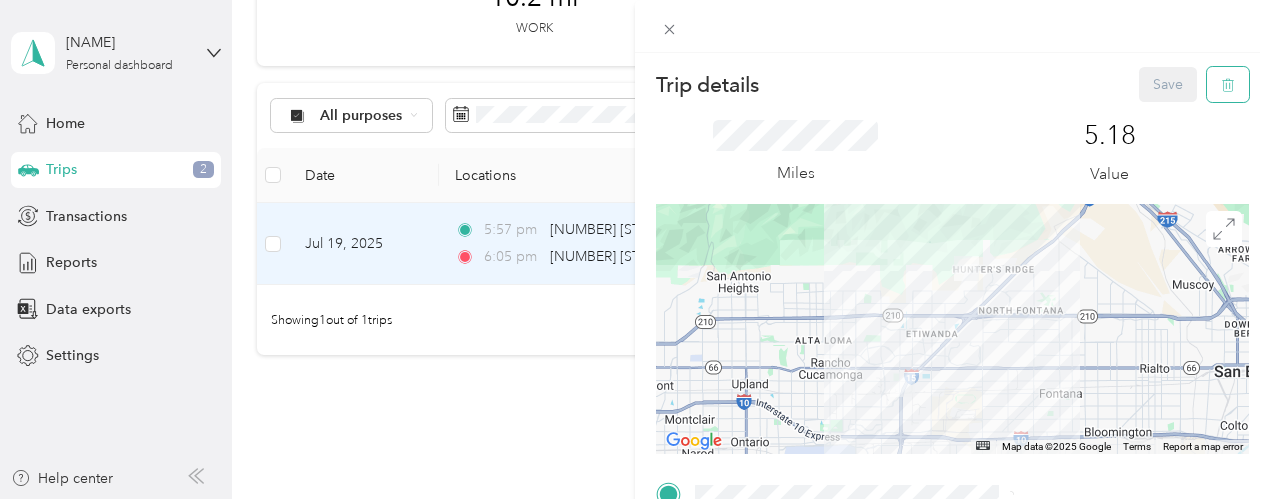 click 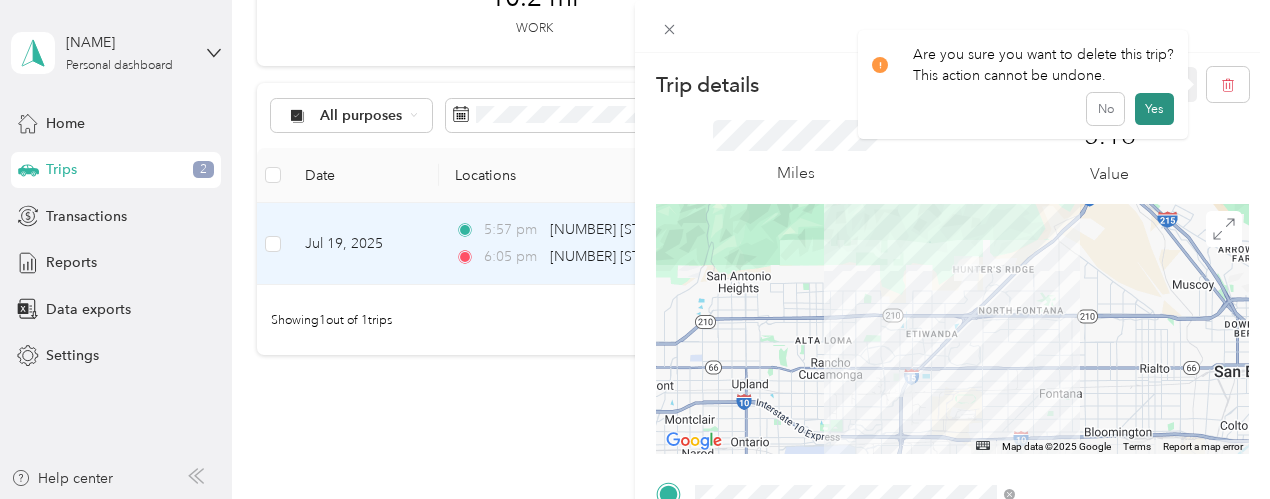 click on "Yes" at bounding box center (1154, 109) 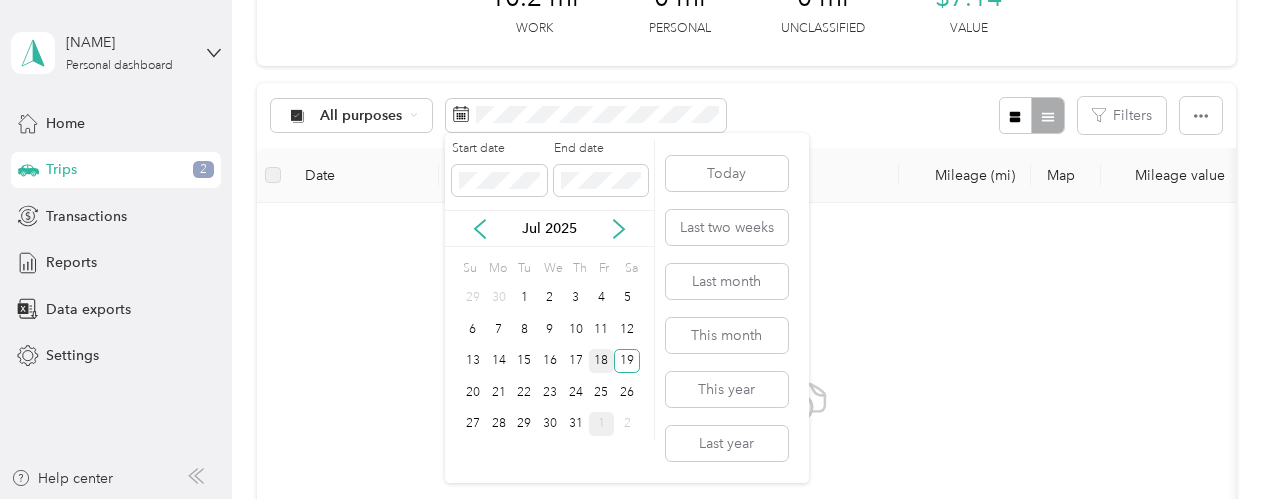 click on "18" at bounding box center [602, 361] 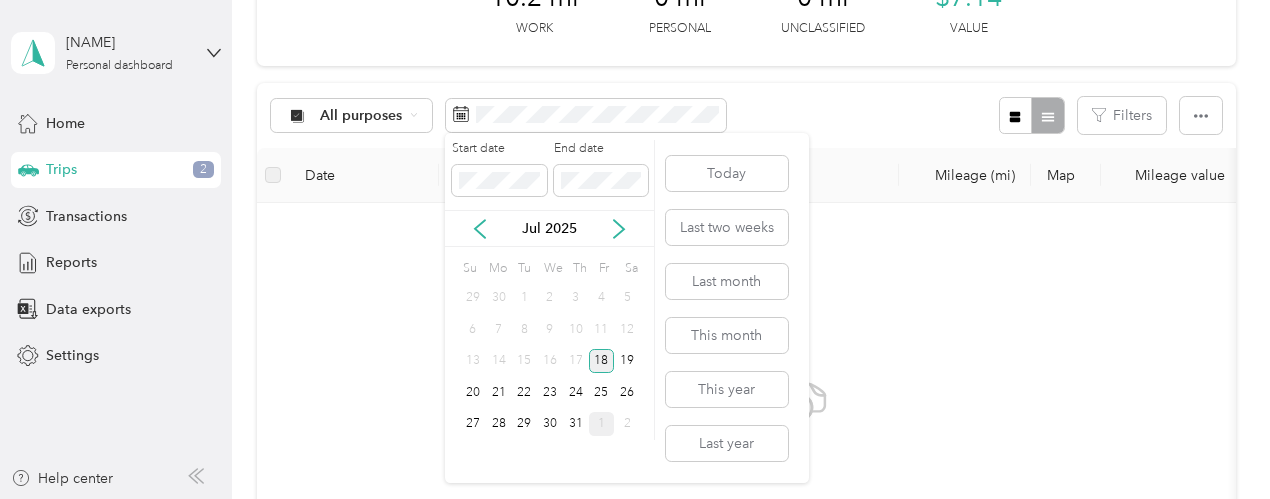 click on "18" at bounding box center (602, 361) 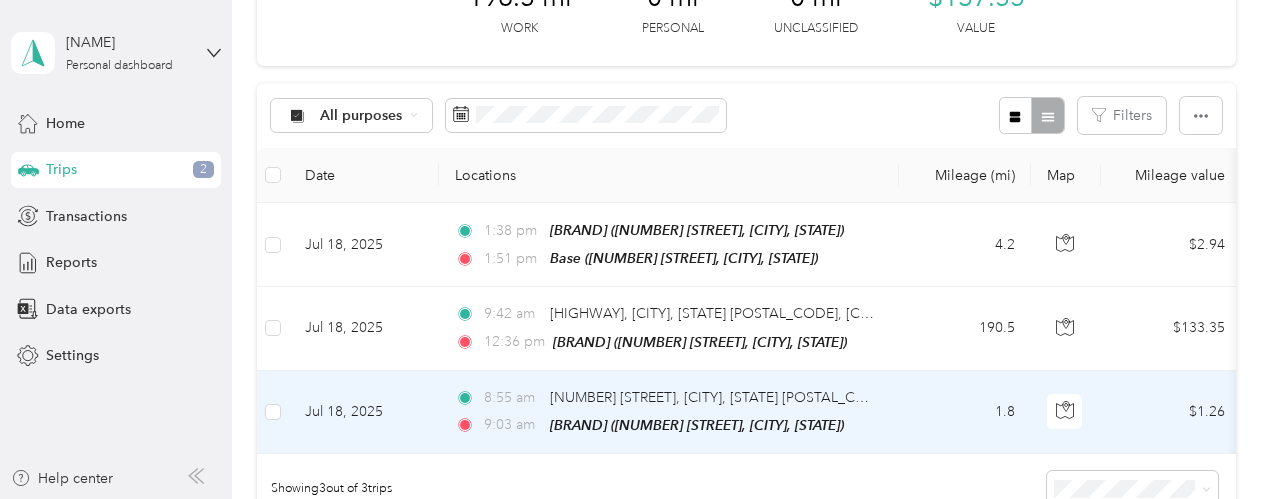 click on "1.8" at bounding box center [965, 412] 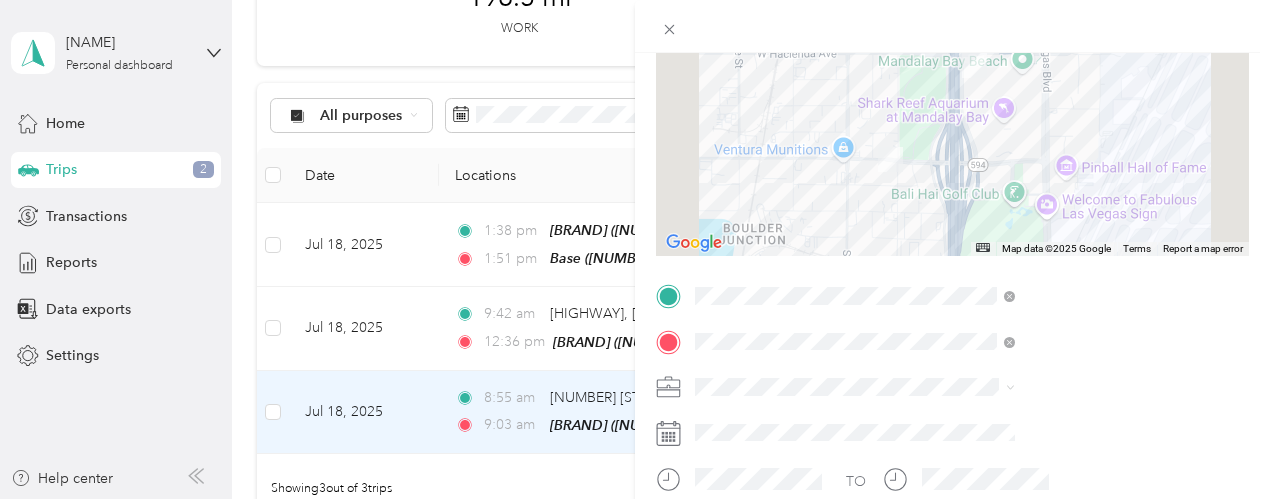 scroll, scrollTop: 201, scrollLeft: 0, axis: vertical 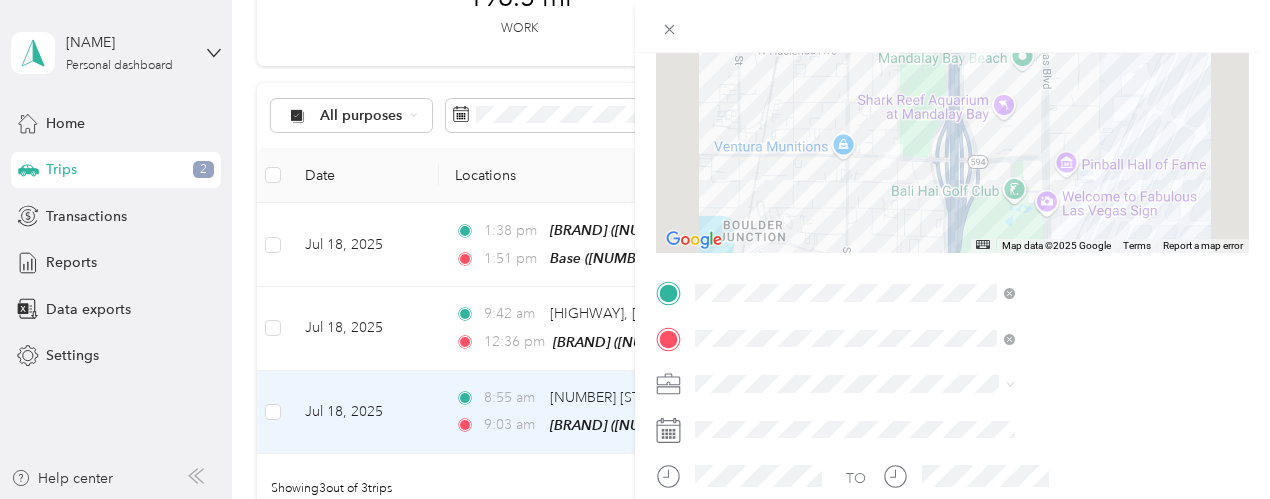 click on "MANDALAY BAY RESORT" at bounding box center [1098, 238] 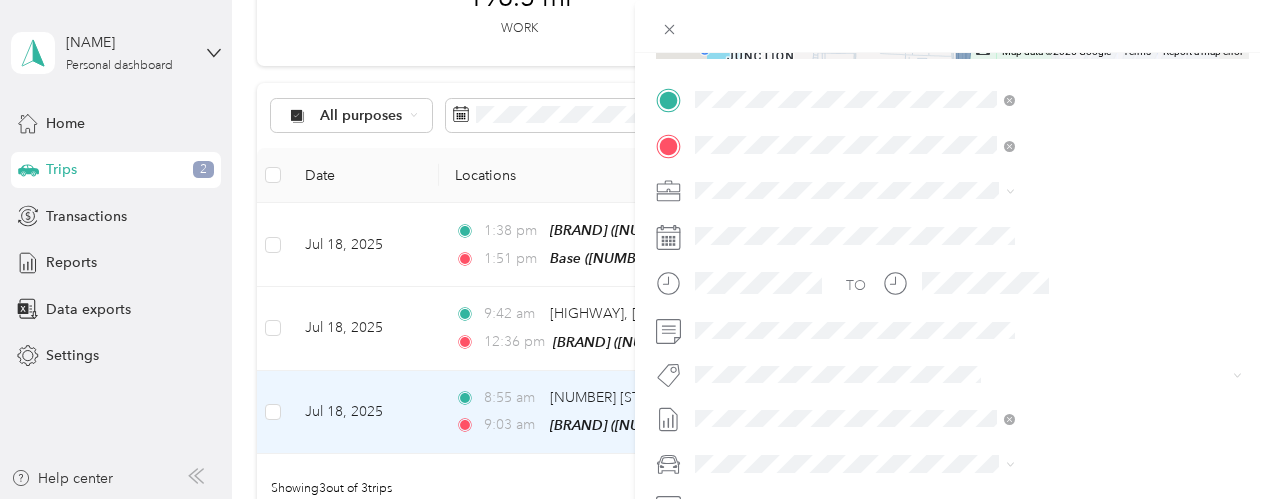 scroll, scrollTop: 399, scrollLeft: 0, axis: vertical 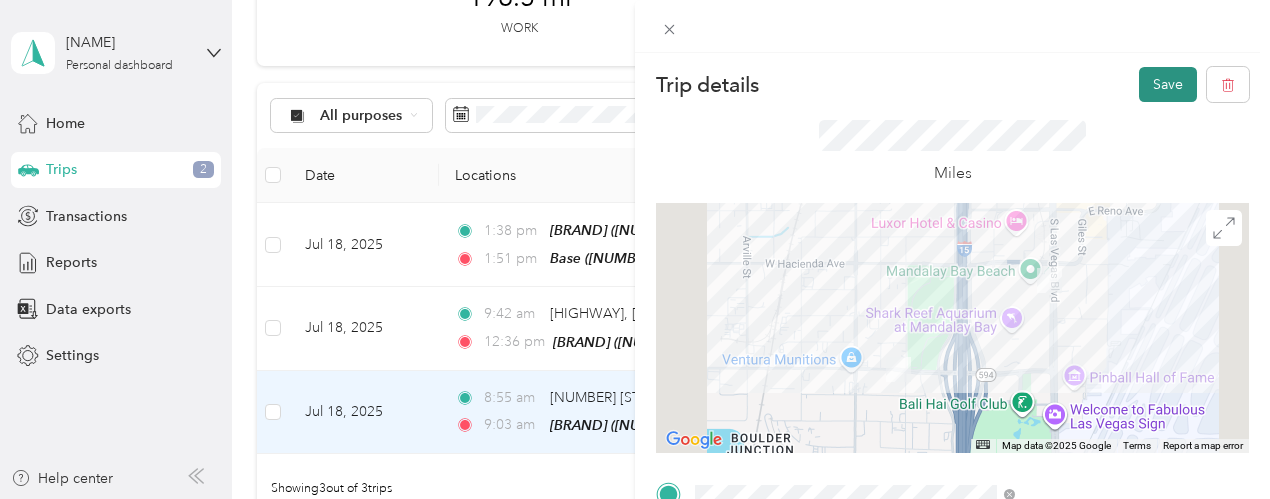 click on "Save" at bounding box center (1168, 84) 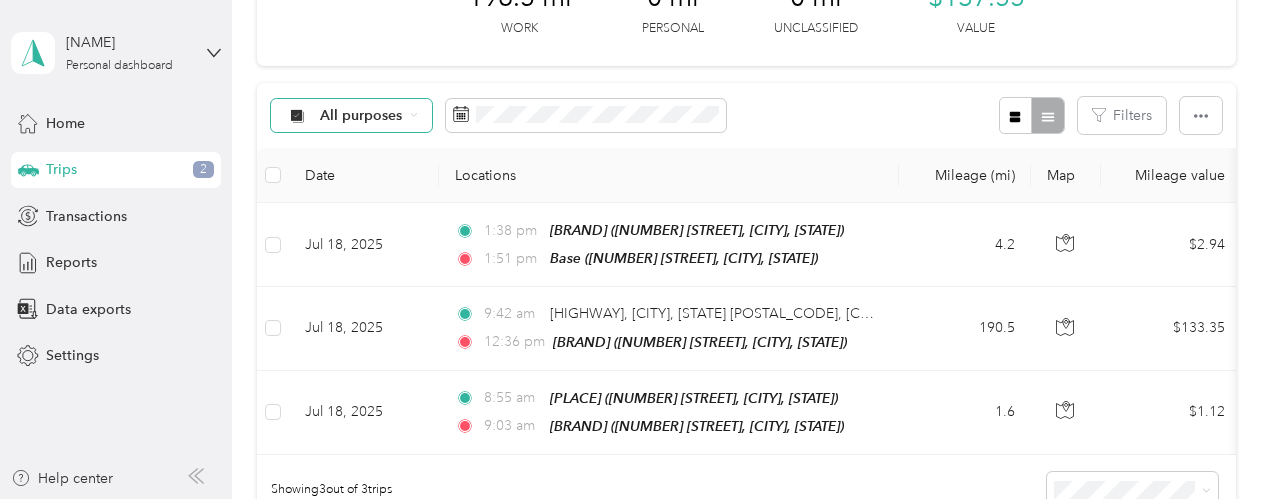 click on "All purposes" at bounding box center [352, 116] 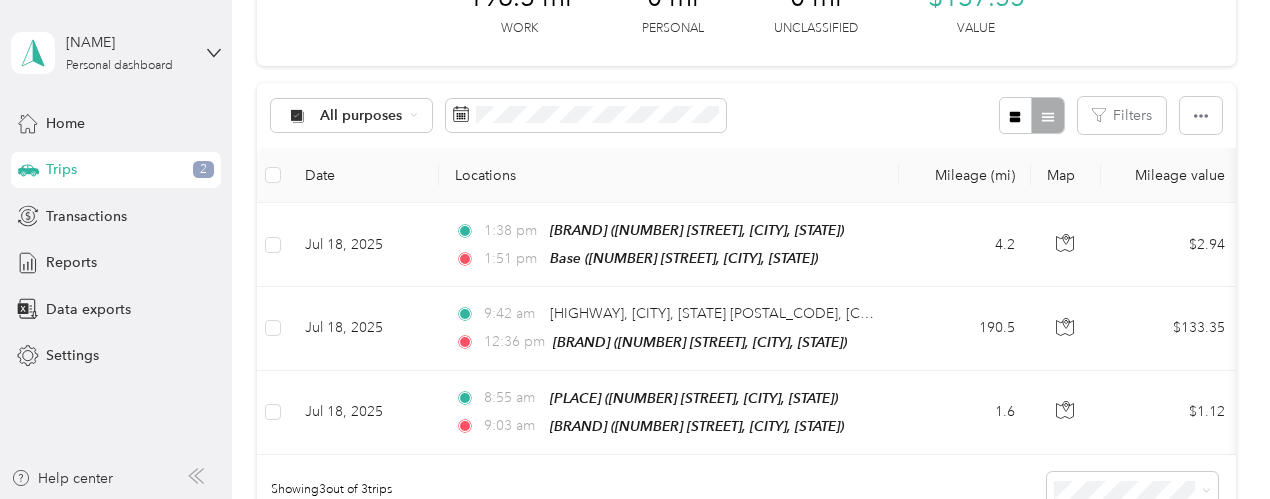 click on "Acosta" at bounding box center (369, 218) 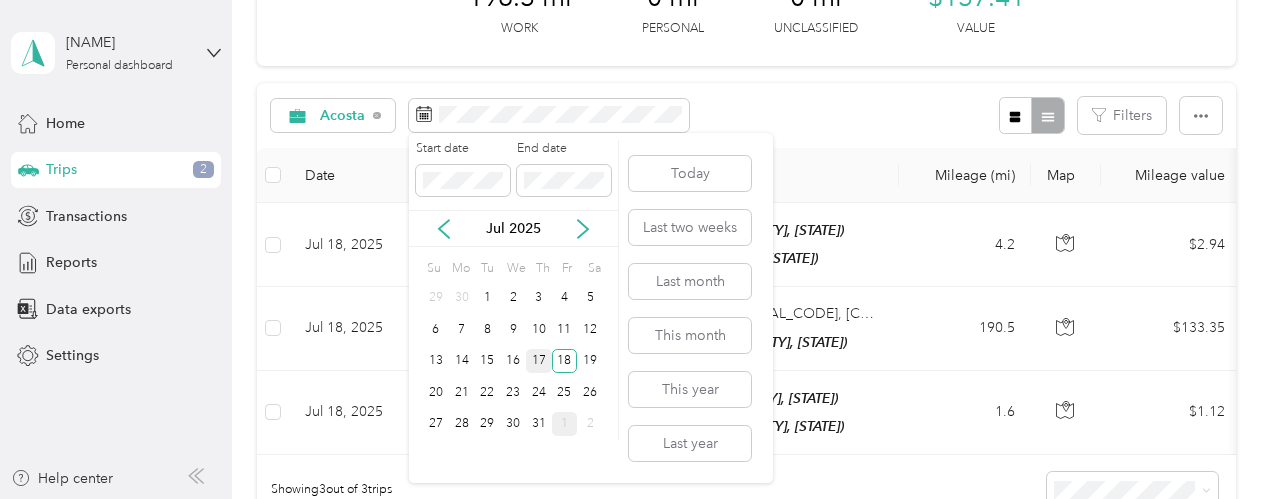 click on "17" at bounding box center [539, 361] 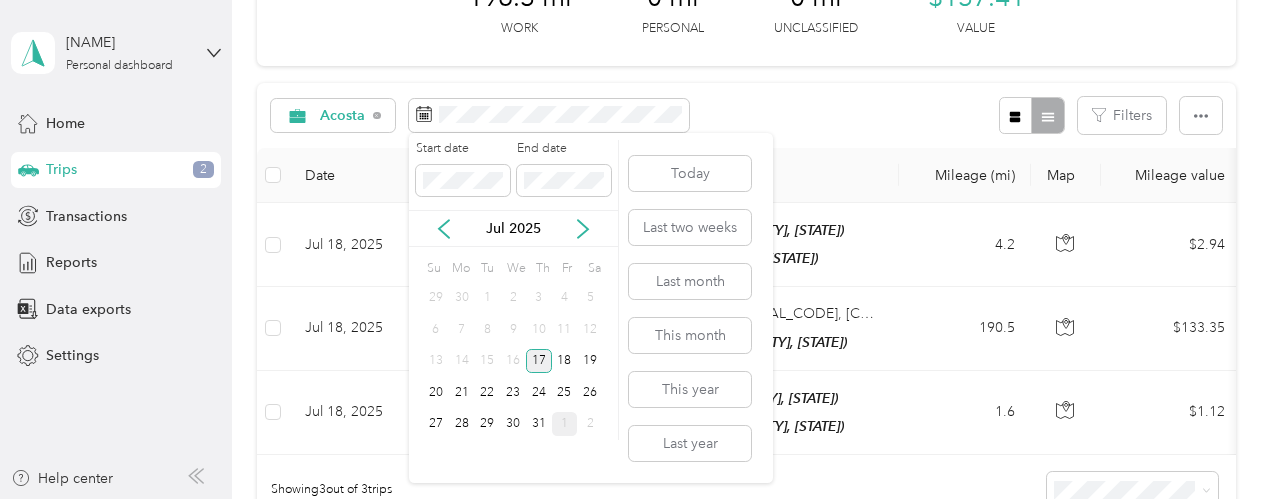 click on "17" at bounding box center (539, 361) 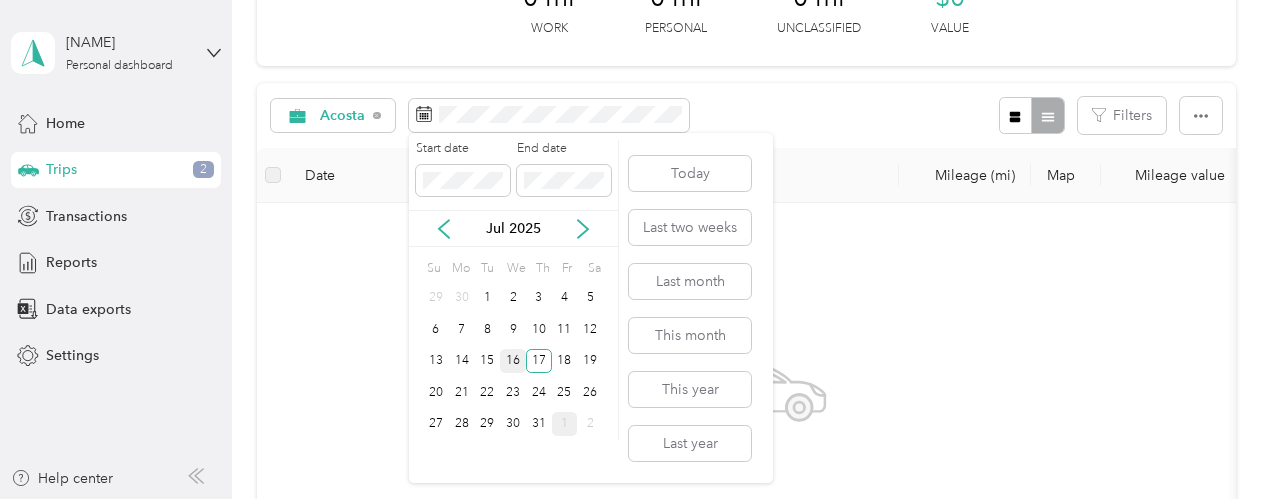 click on "16" at bounding box center [513, 361] 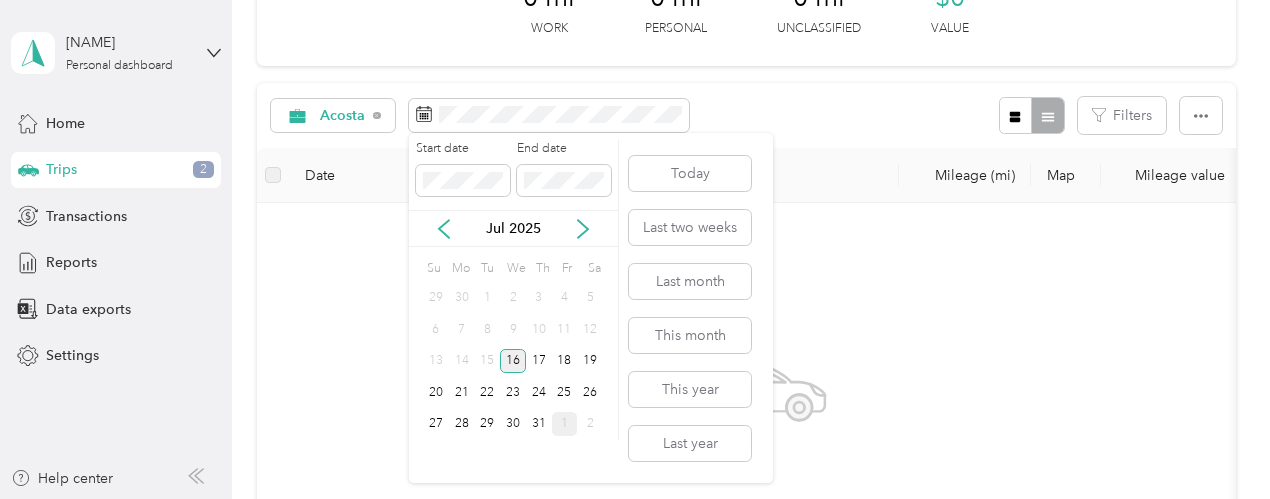 click on "16" at bounding box center (513, 361) 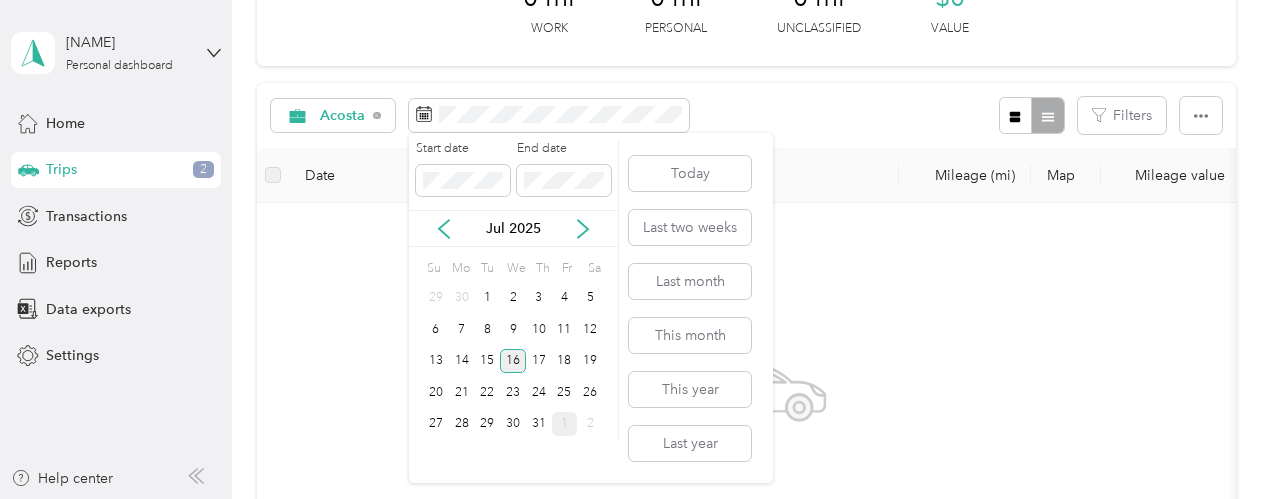 click on "16" at bounding box center (513, 361) 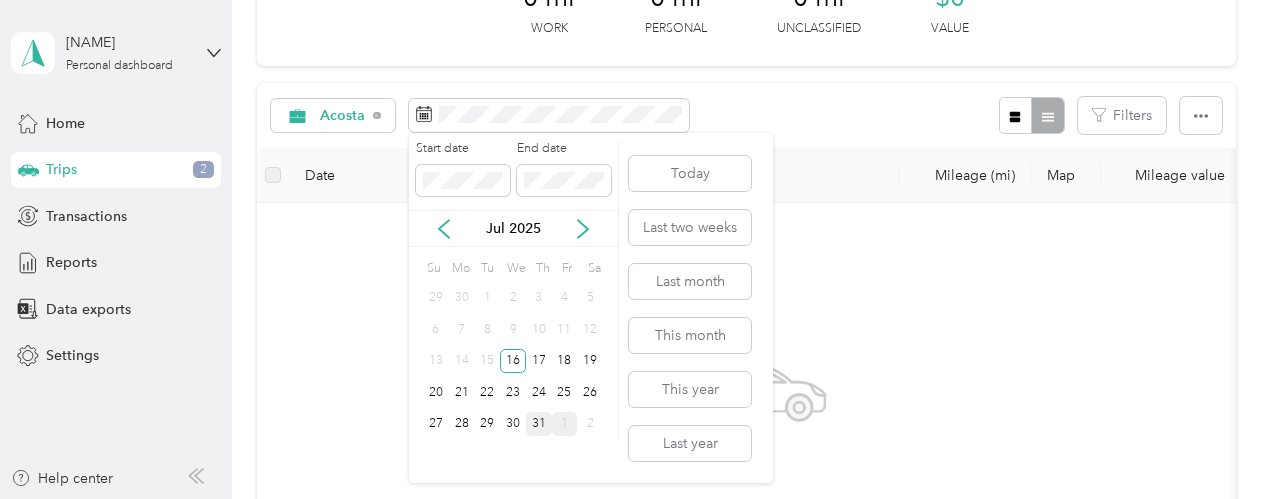 click on "31" at bounding box center (539, 424) 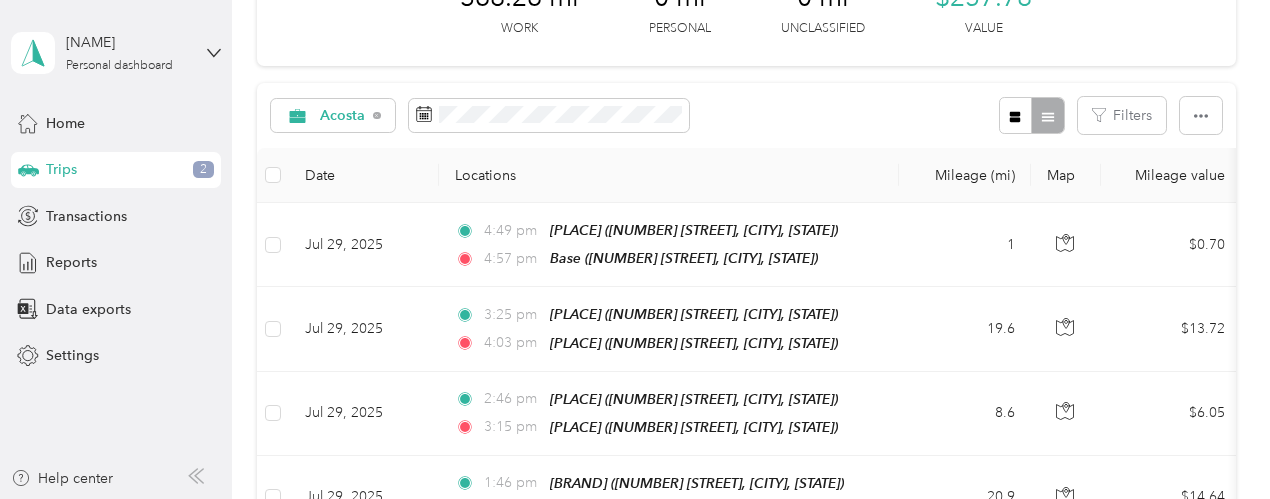 scroll, scrollTop: 0, scrollLeft: 0, axis: both 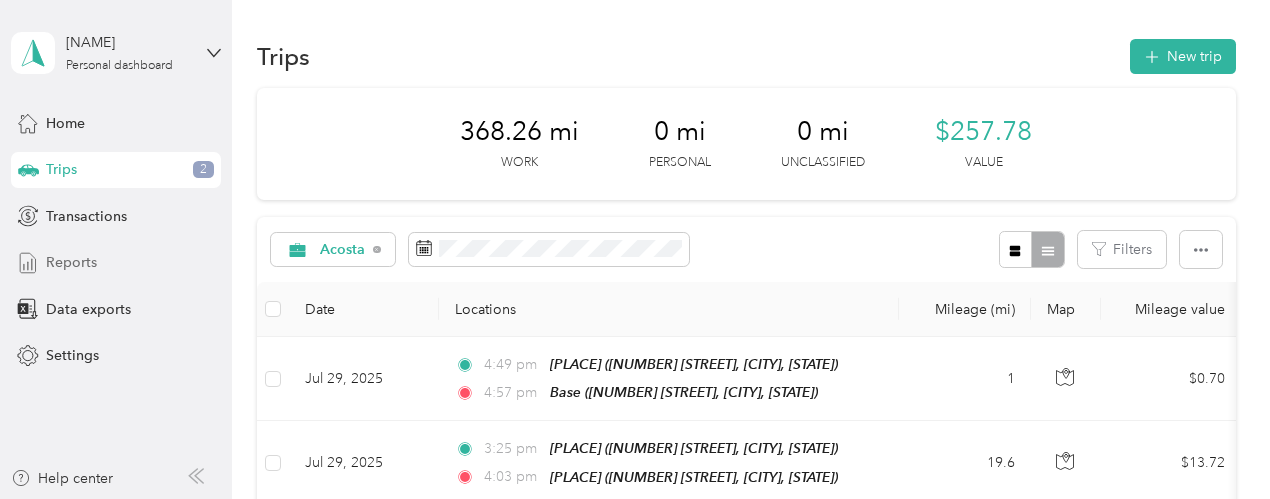 click on "Reports" at bounding box center [71, 262] 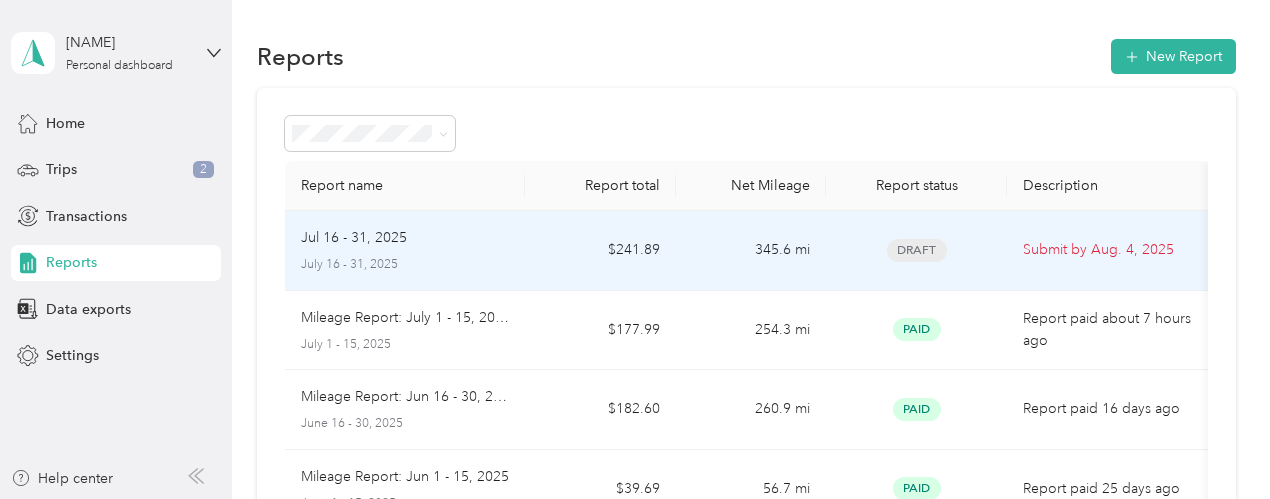 click on "[DATE] - [DATE] [DATE] - [DATE]" at bounding box center (405, 250) 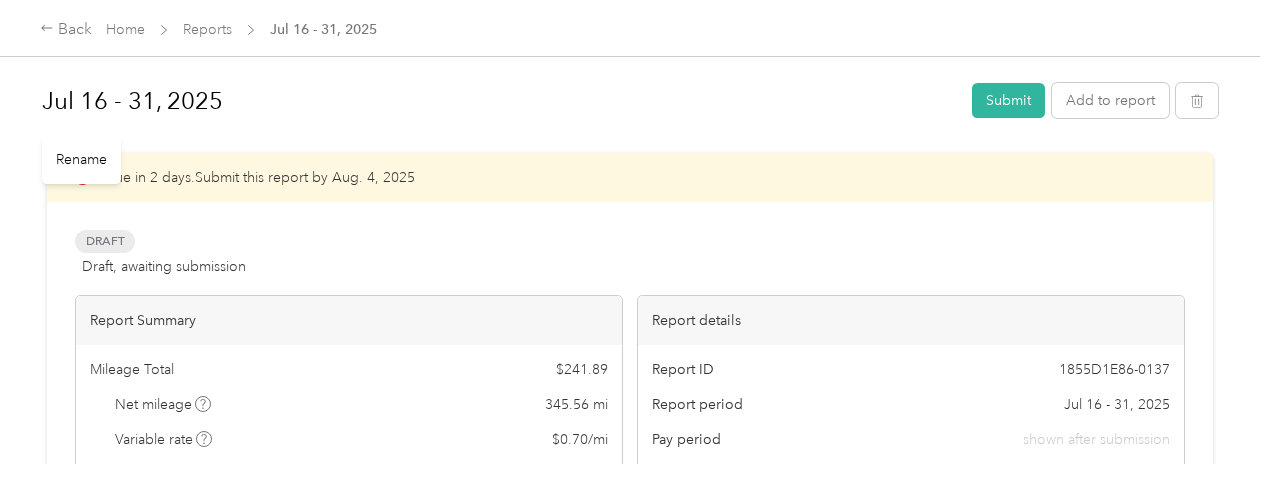 click on "Jul 16 - 31, 2025" at bounding box center (500, 101) 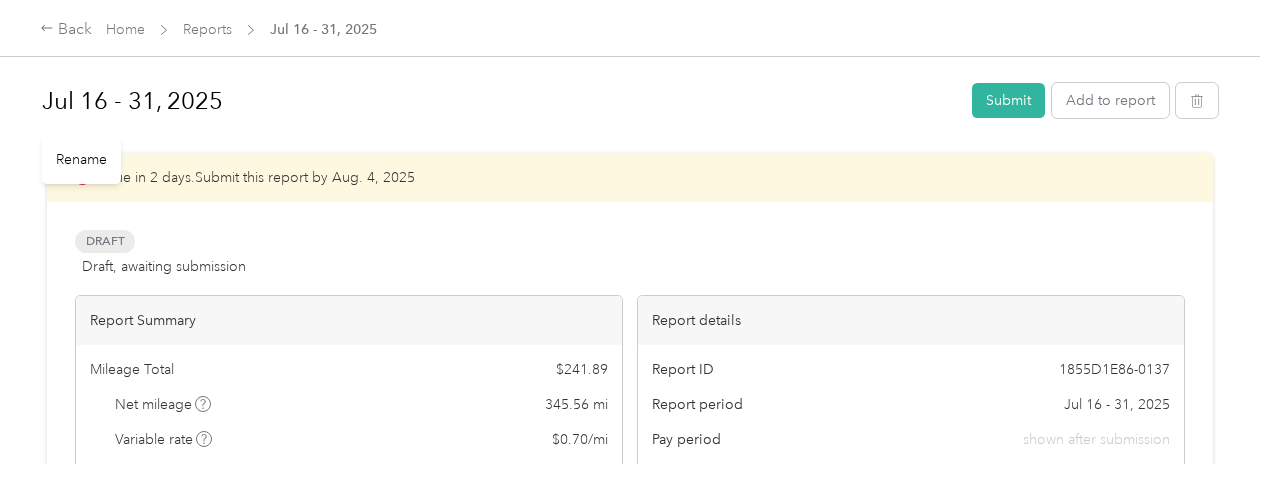 click on "Jul 16 - 31, 2025" at bounding box center [500, 101] 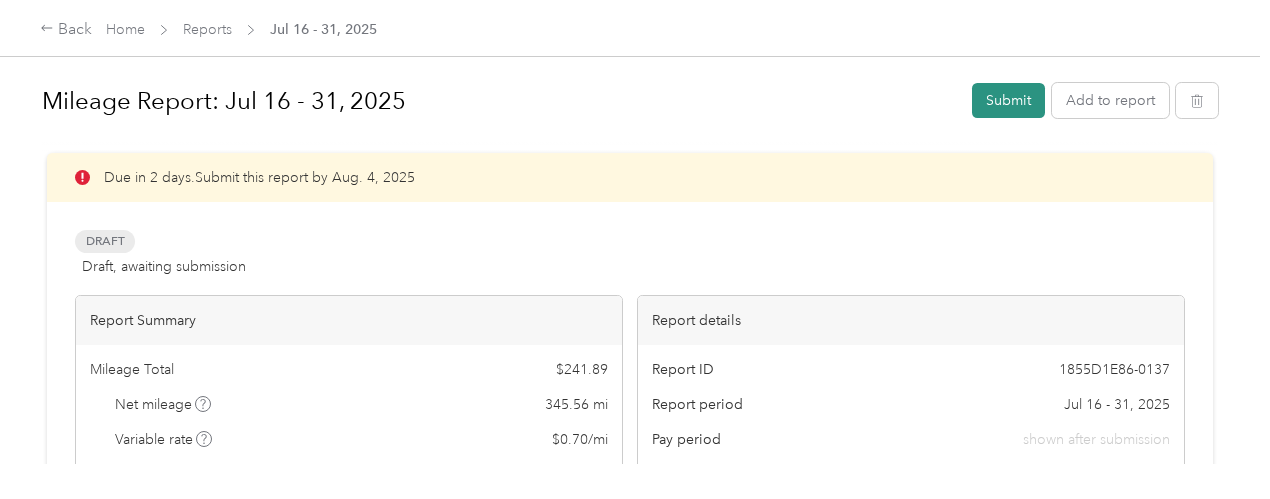 click on "Submit" at bounding box center (1008, 100) 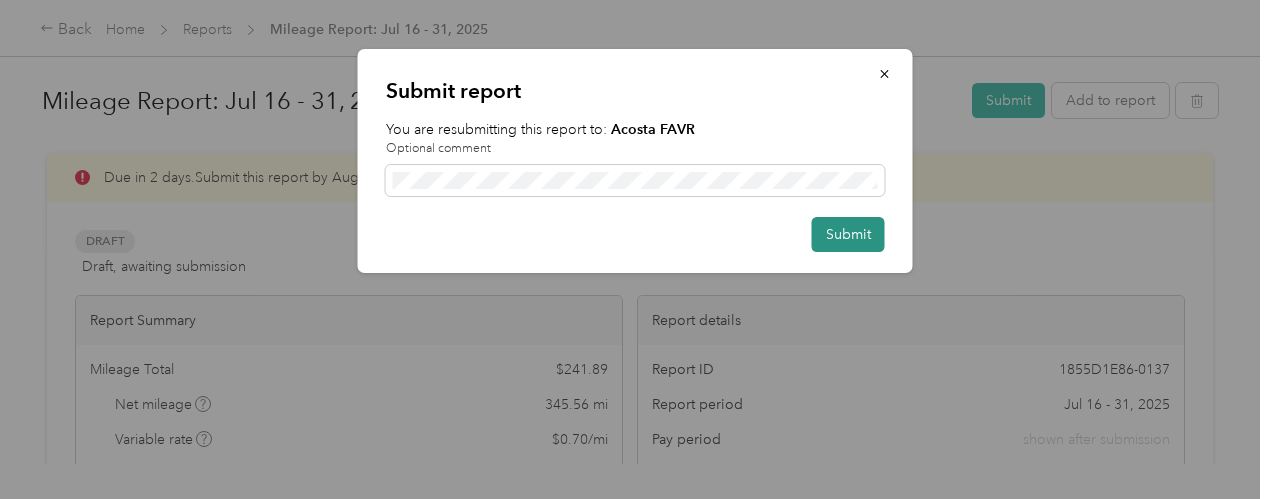 click on "Submit" at bounding box center (848, 234) 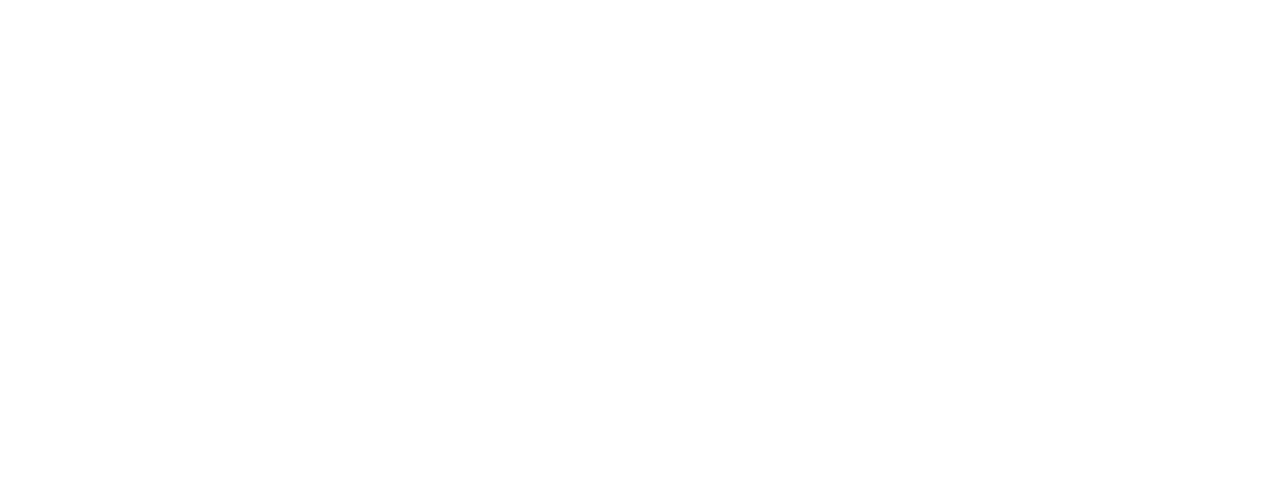 scroll, scrollTop: 0, scrollLeft: 0, axis: both 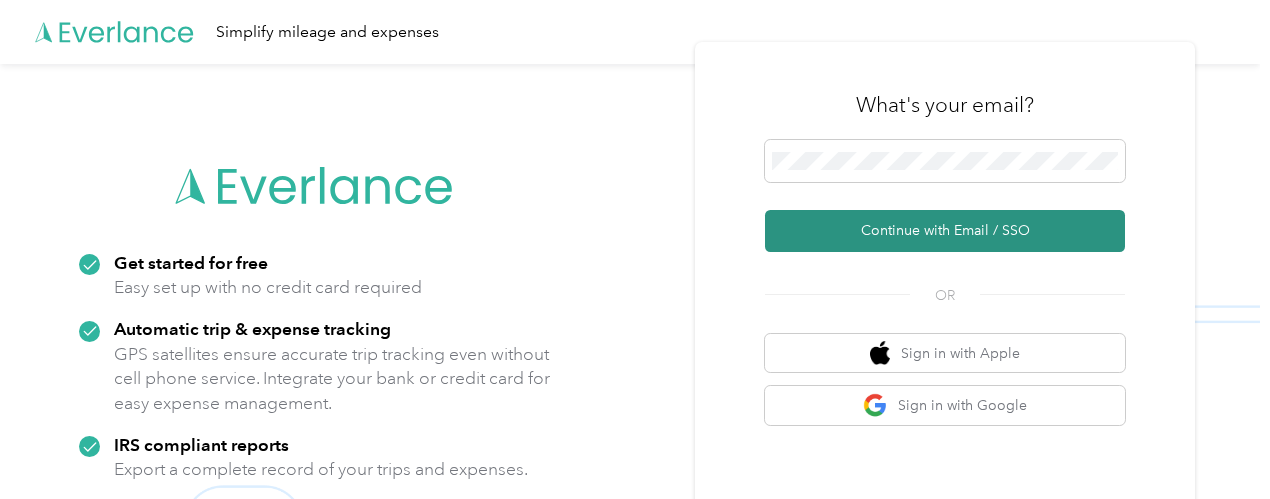 click on "Continue with Email / SSO" at bounding box center (945, 231) 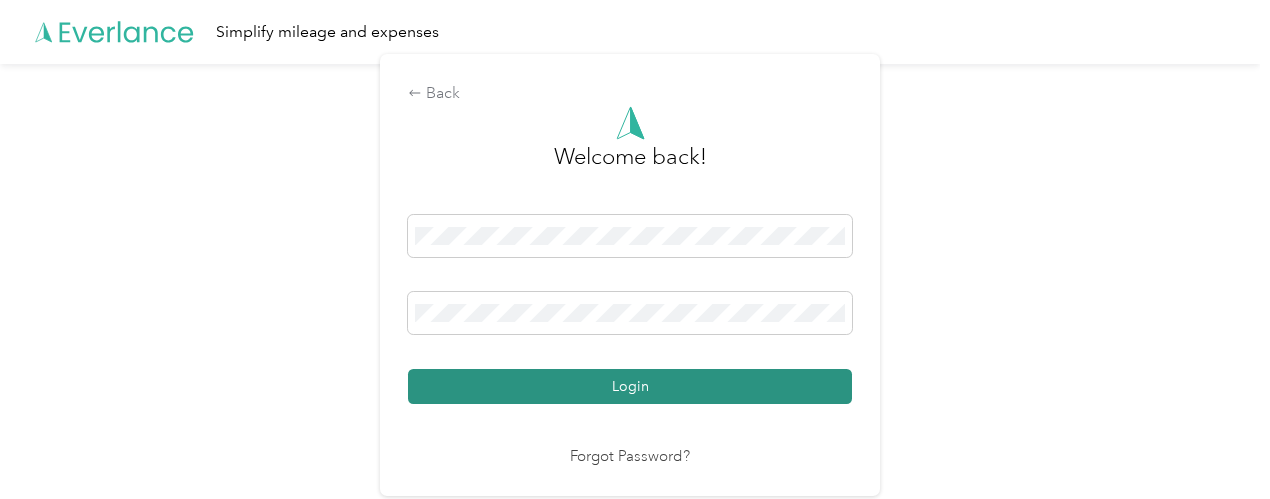 click on "Login" at bounding box center [630, 386] 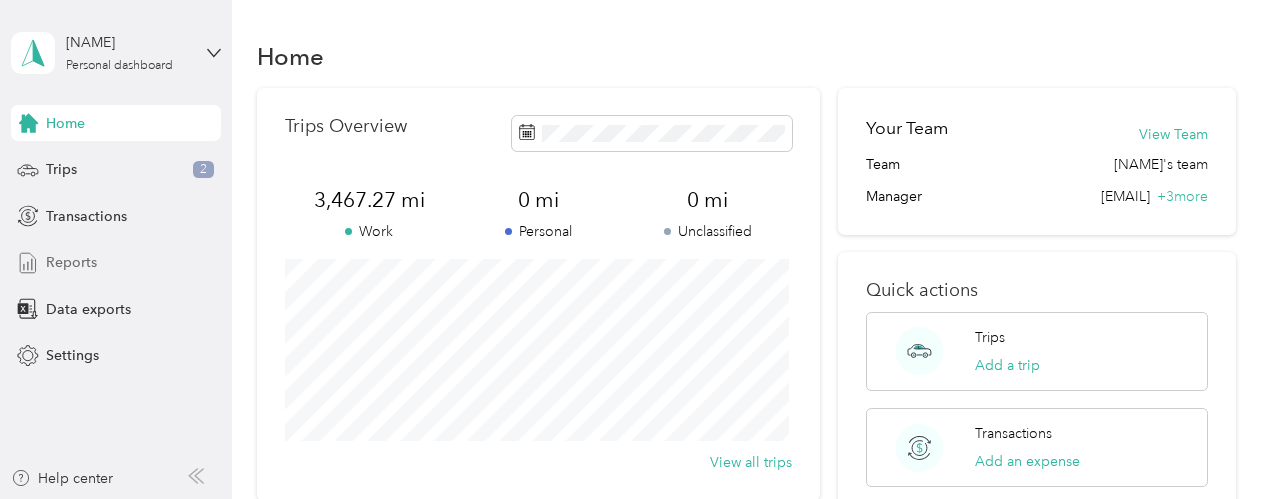 click on "Reports" at bounding box center (71, 262) 